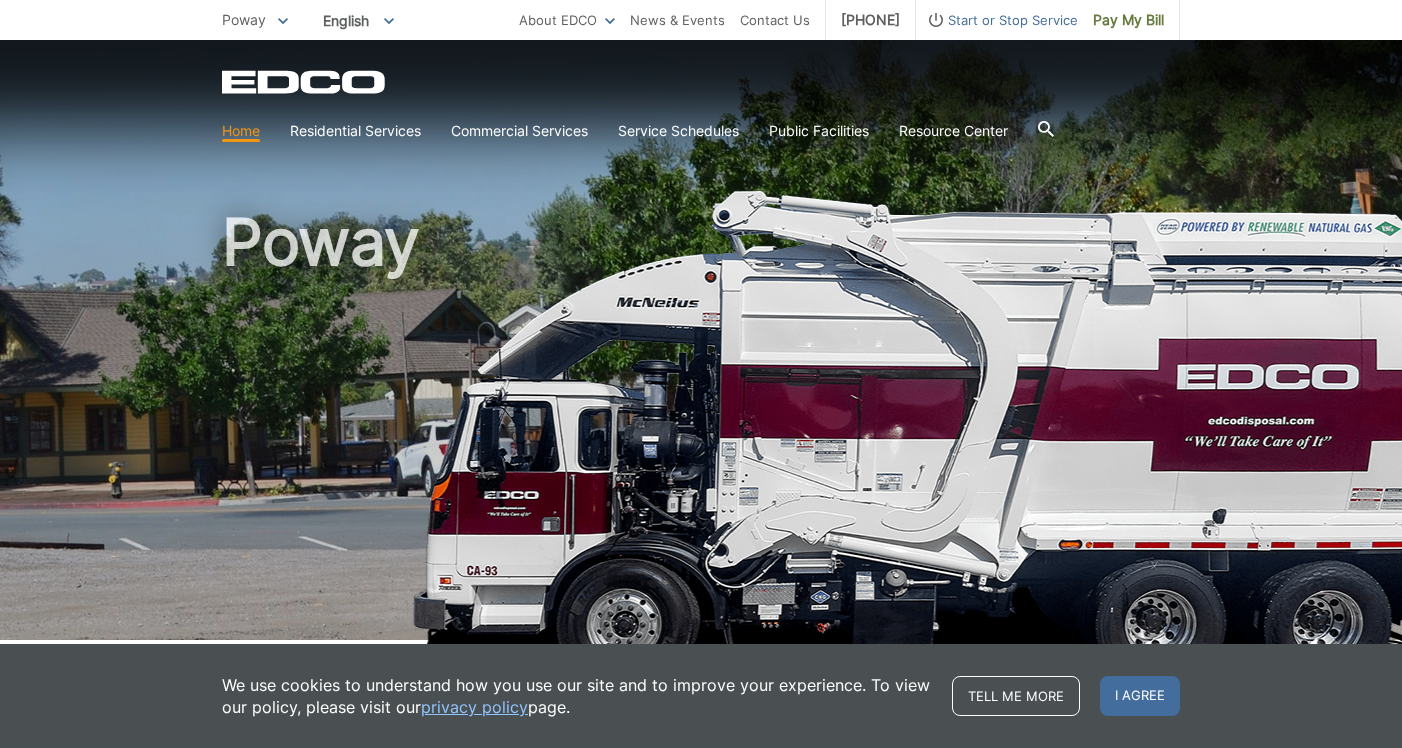 scroll, scrollTop: 0, scrollLeft: 0, axis: both 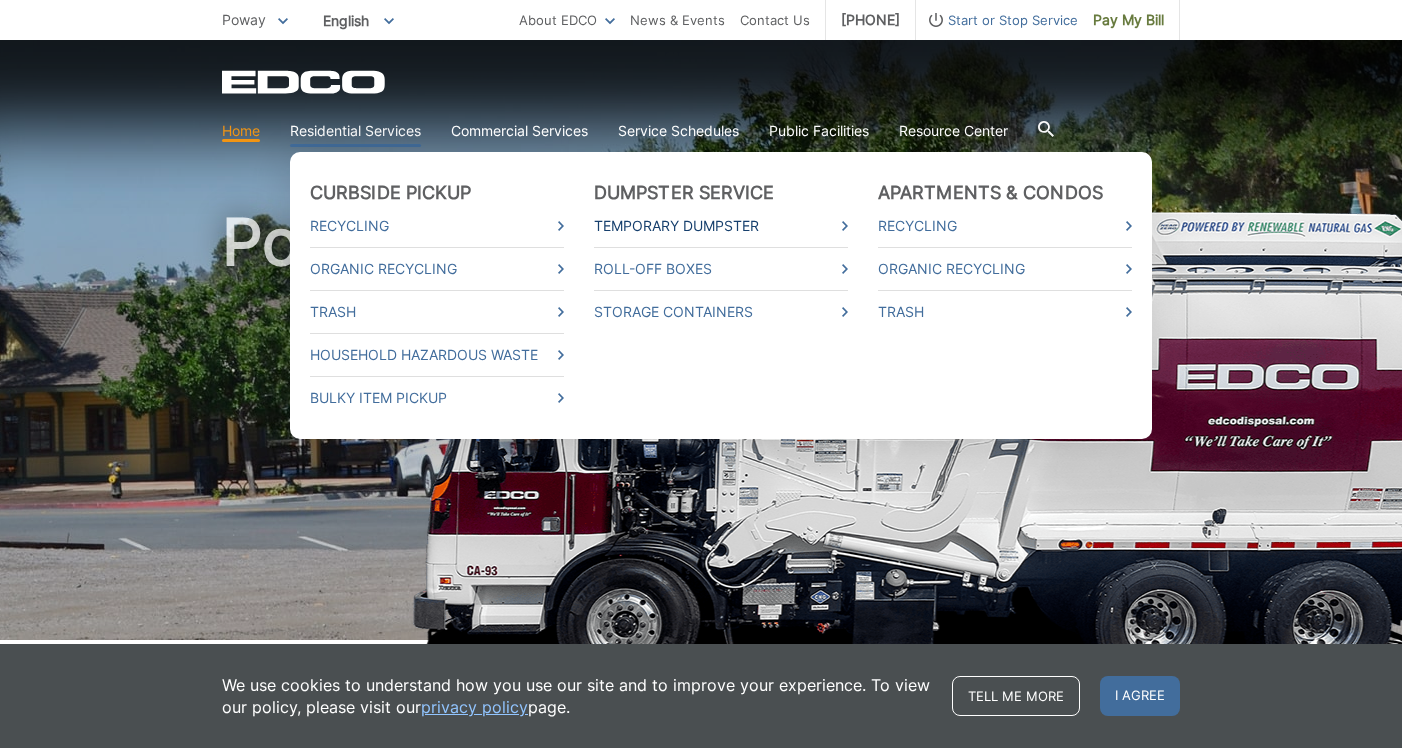 click on "Temporary Dumpster" at bounding box center [721, 226] 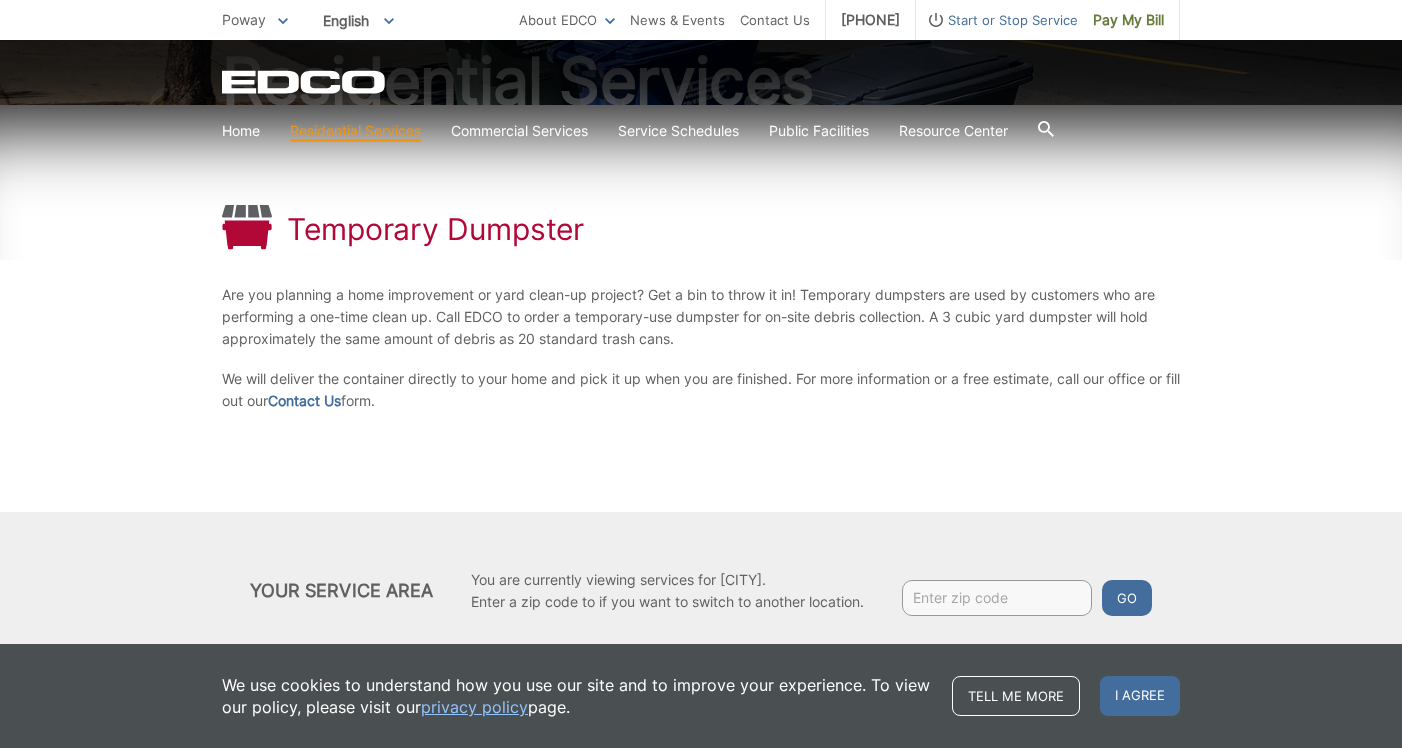 scroll, scrollTop: 245, scrollLeft: 0, axis: vertical 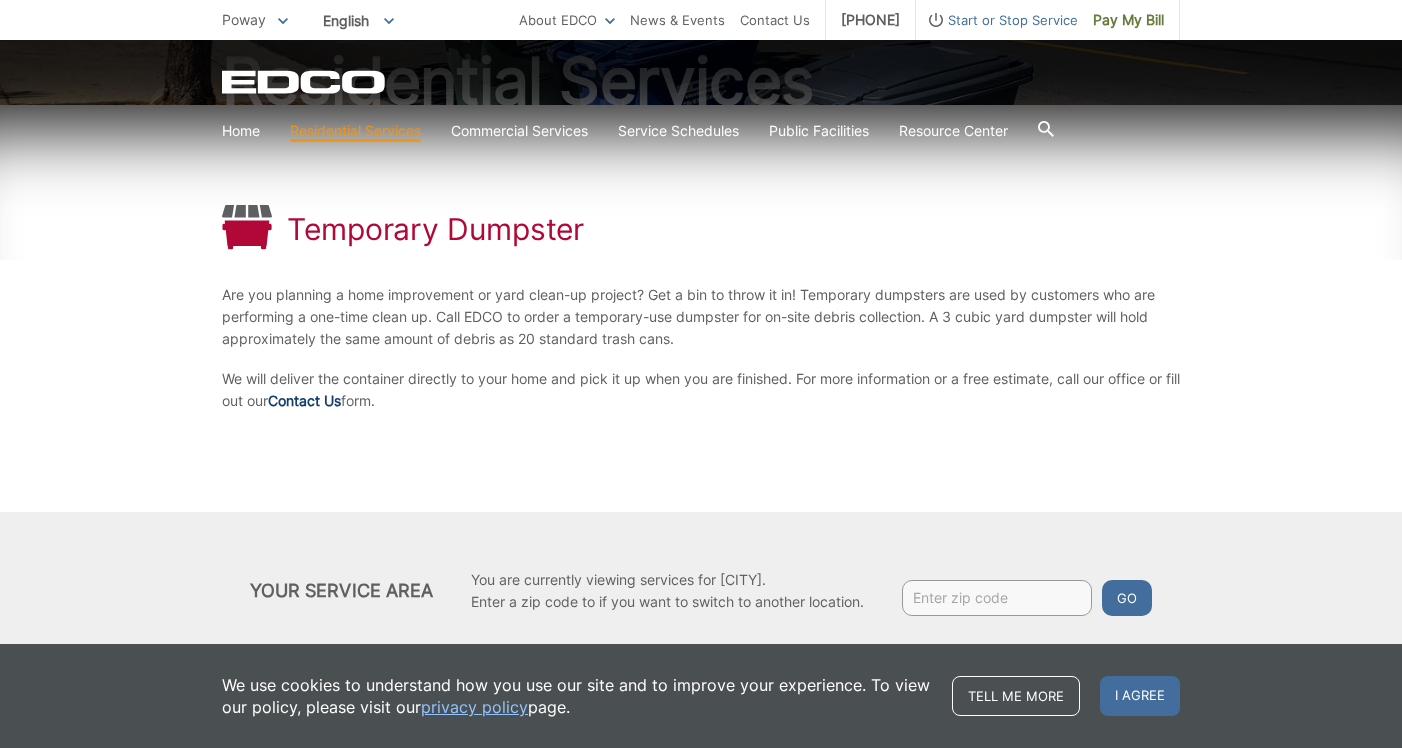 click on "Contact Us" at bounding box center [304, 401] 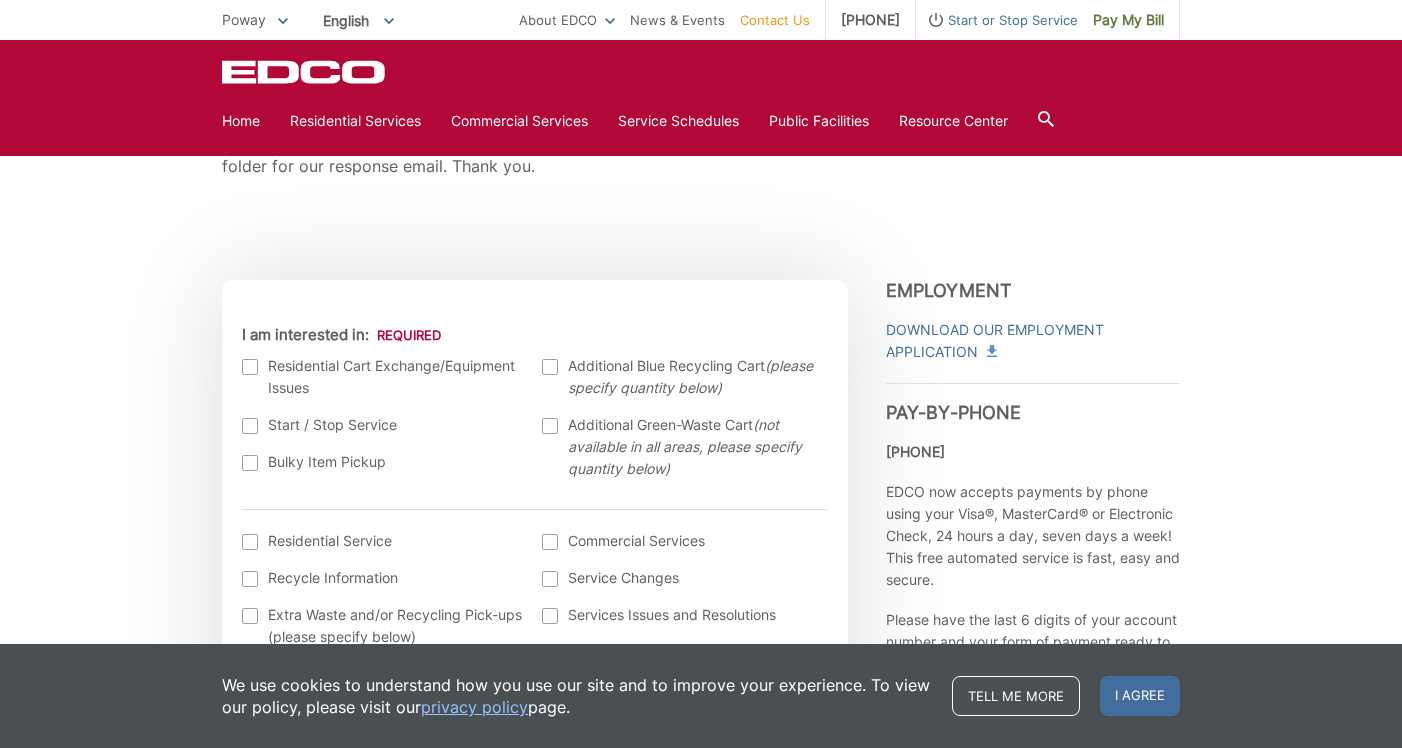 scroll, scrollTop: 485, scrollLeft: 0, axis: vertical 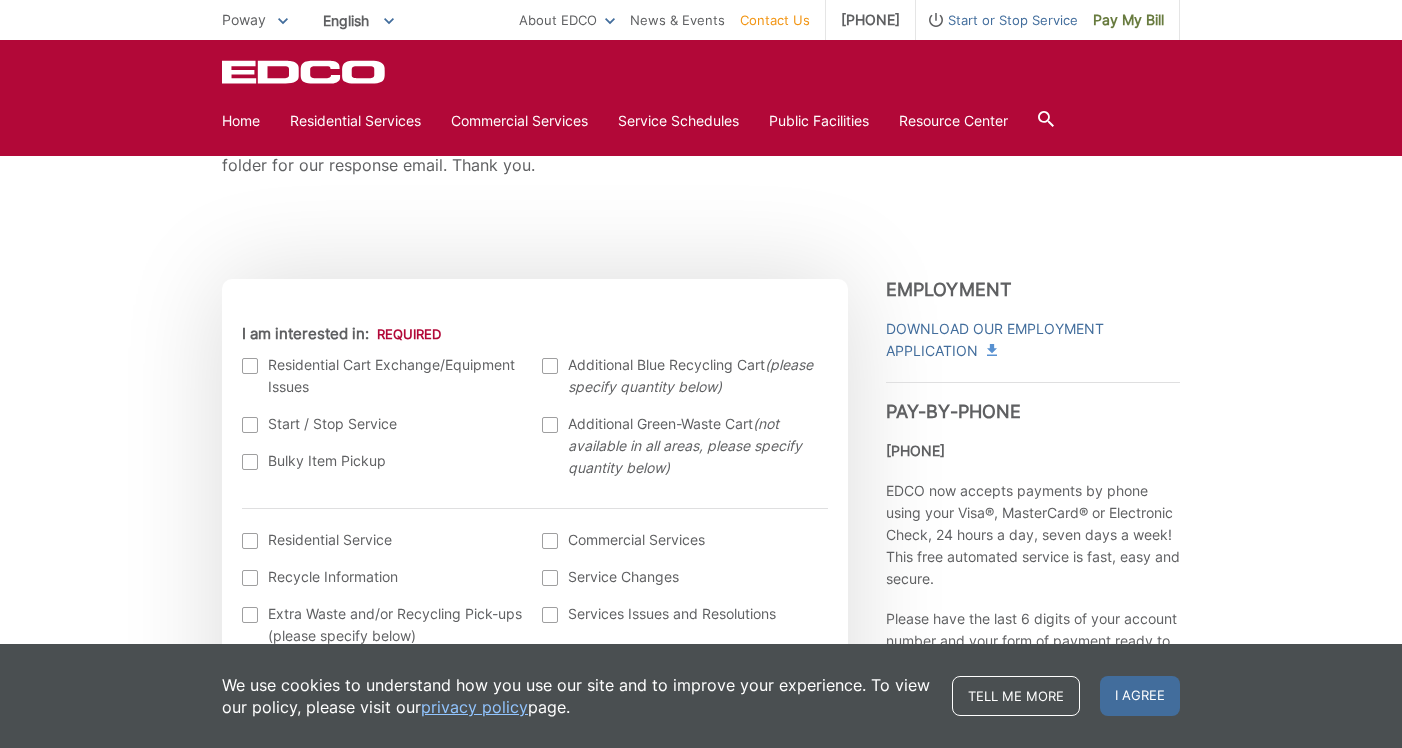 click at bounding box center [550, 425] 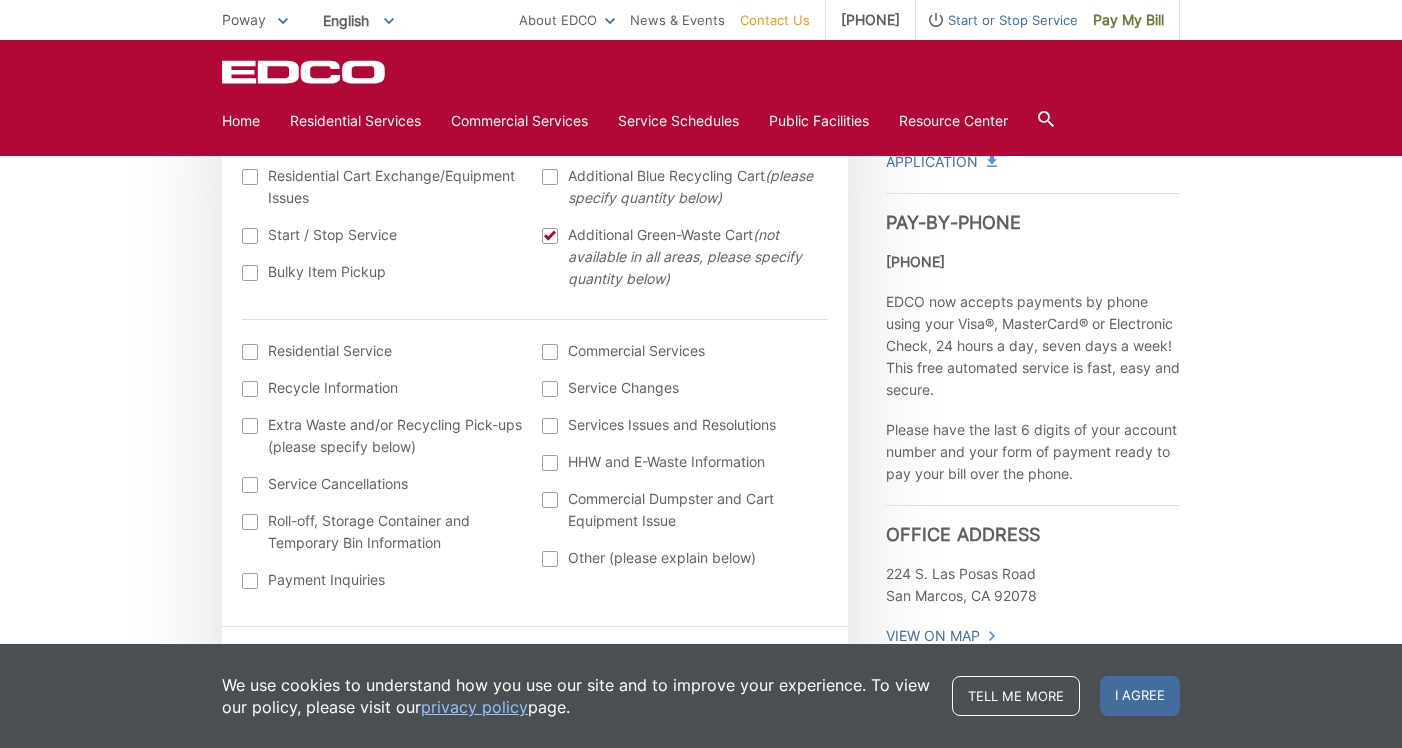 scroll, scrollTop: 674, scrollLeft: 0, axis: vertical 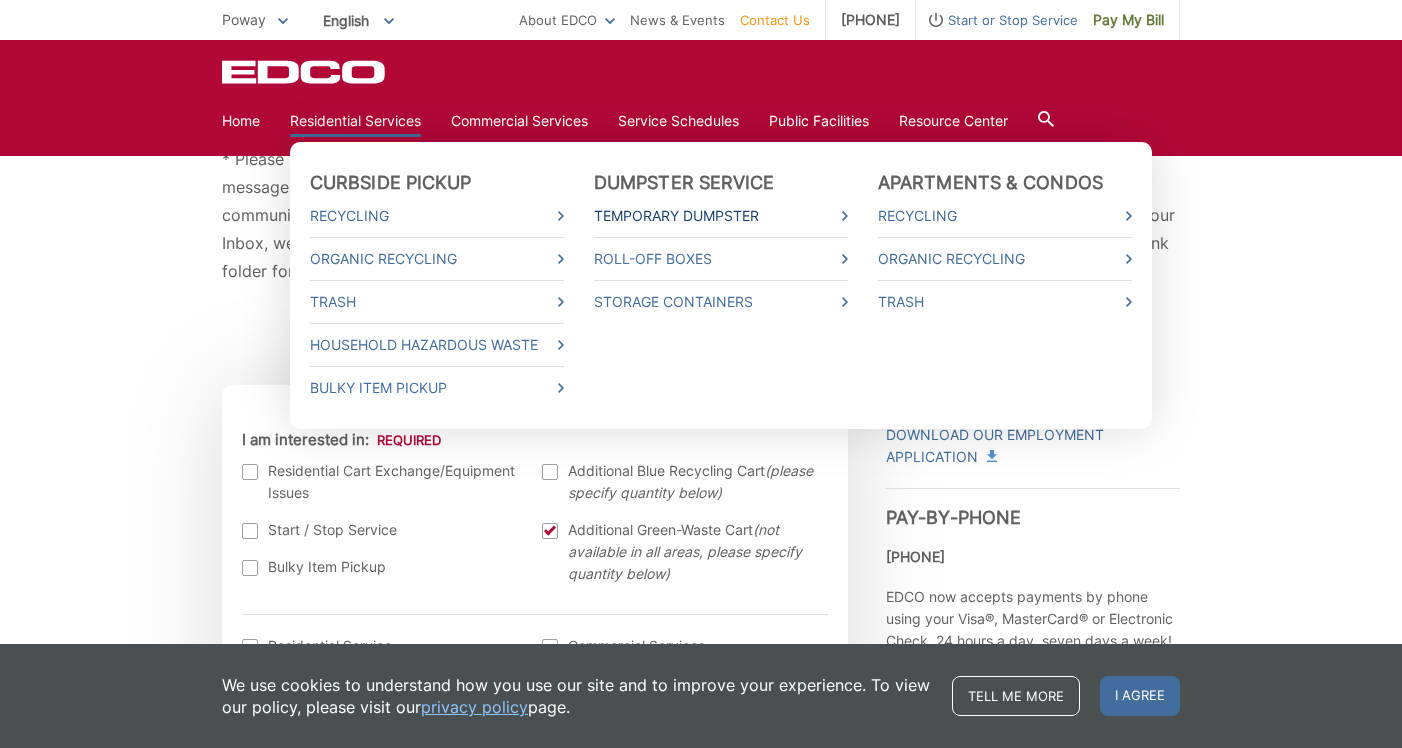 click on "Temporary Dumpster" at bounding box center [721, 216] 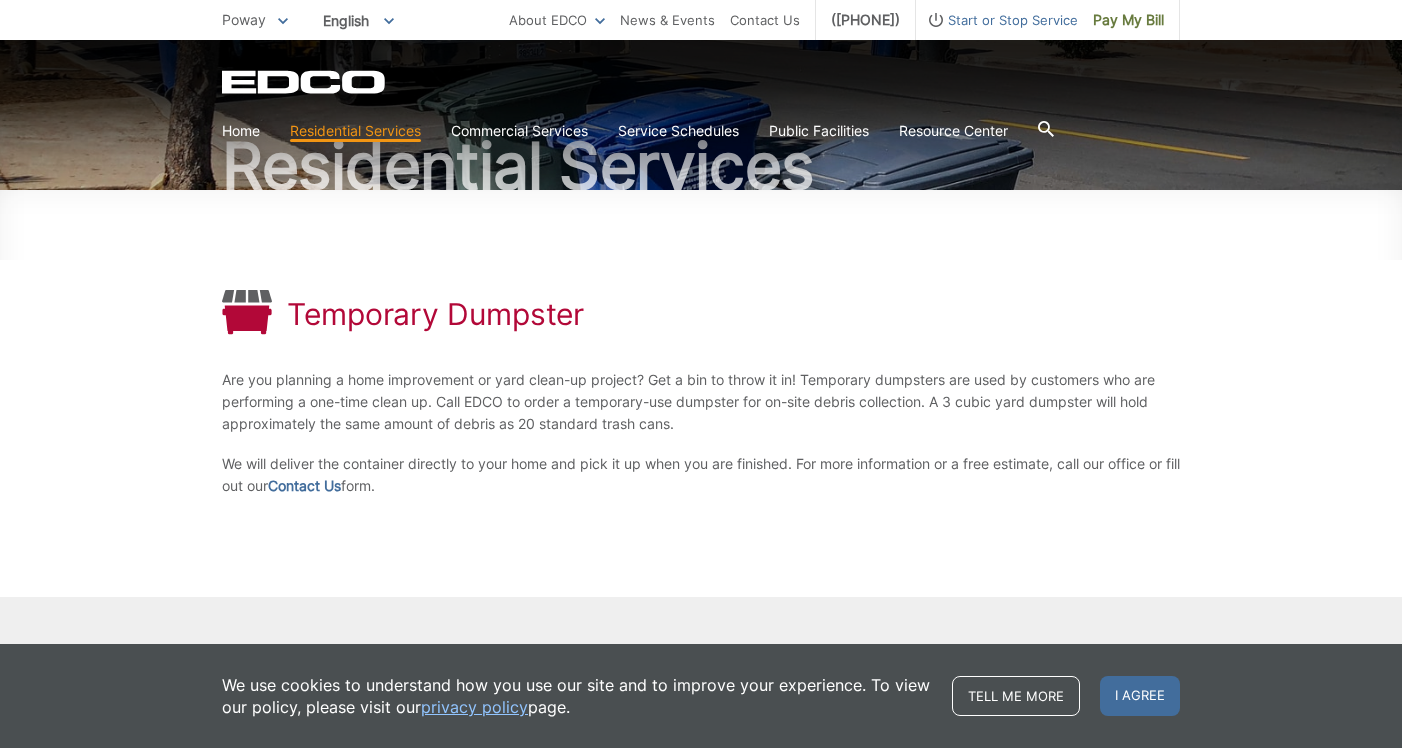 scroll, scrollTop: 162, scrollLeft: 0, axis: vertical 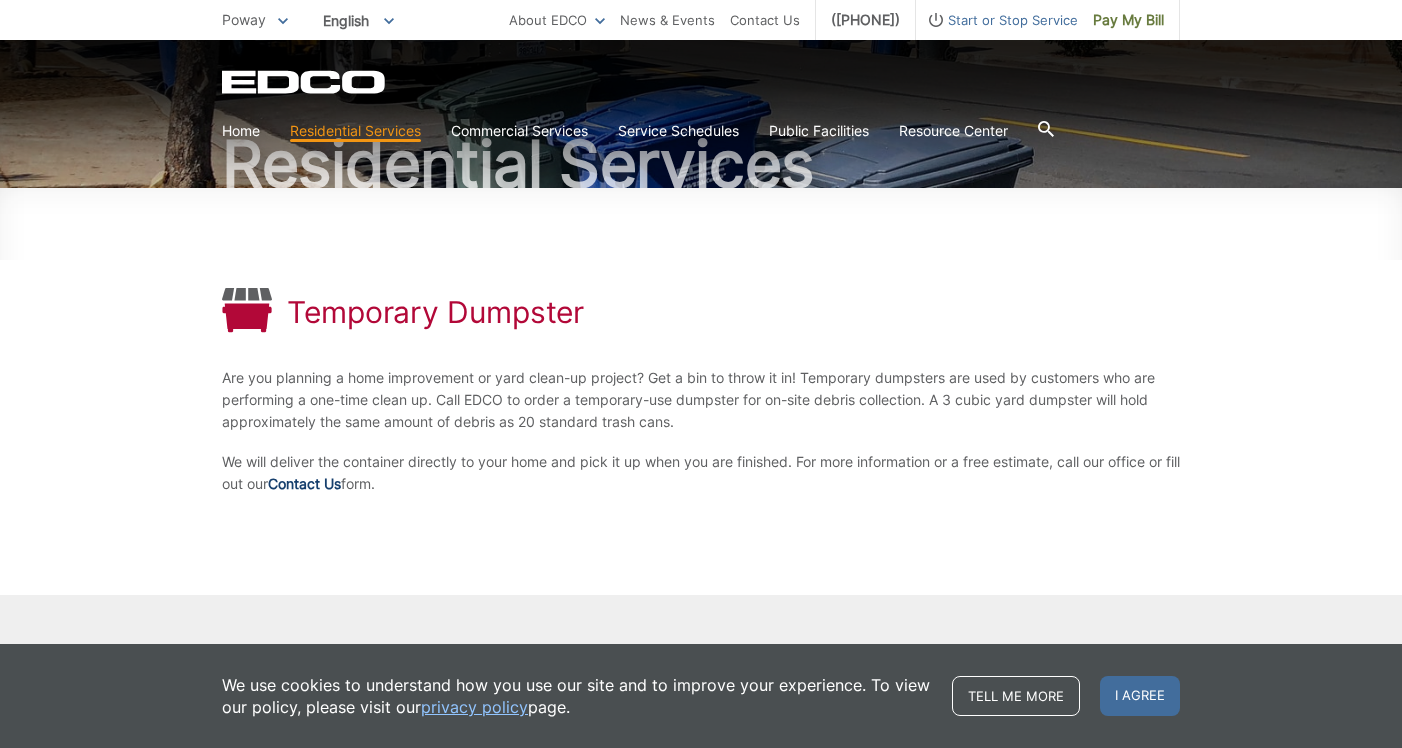 click on "Contact Us" at bounding box center (304, 484) 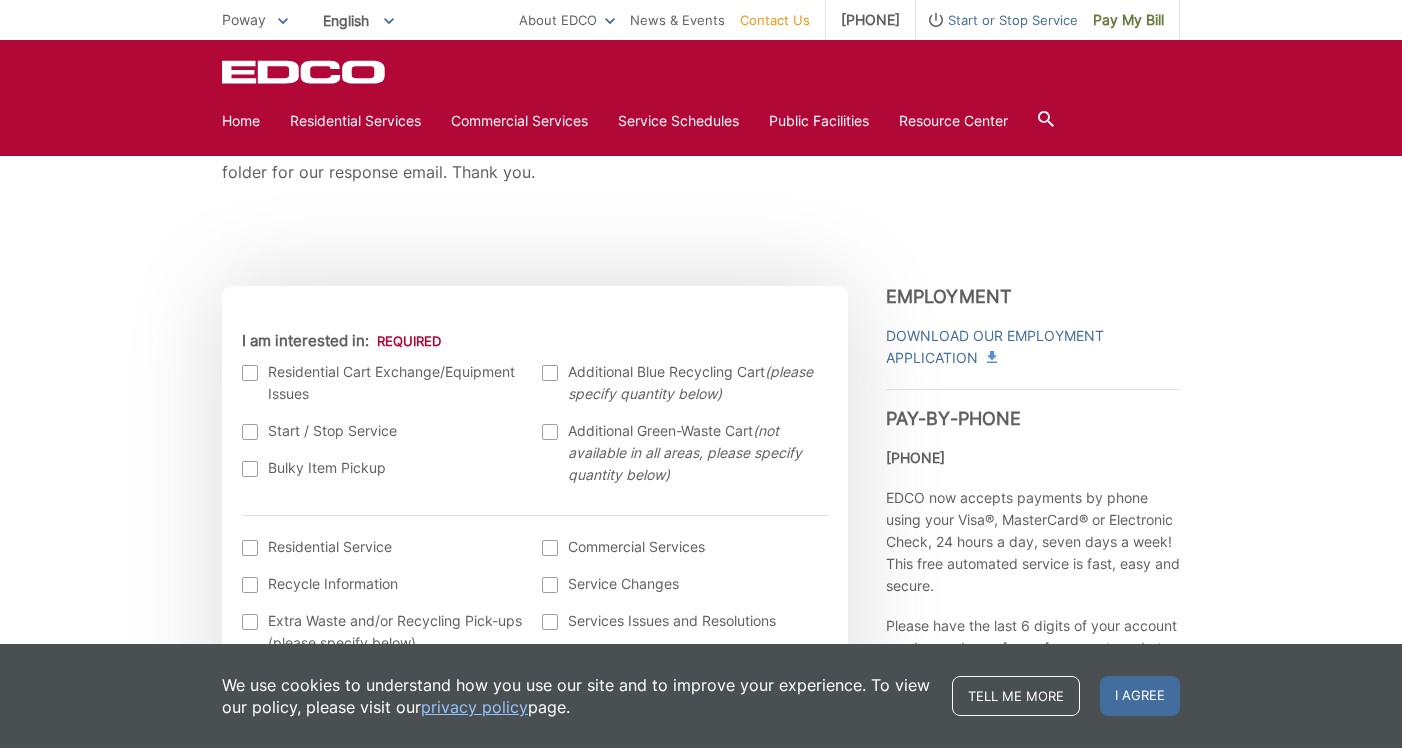 scroll, scrollTop: 493, scrollLeft: 0, axis: vertical 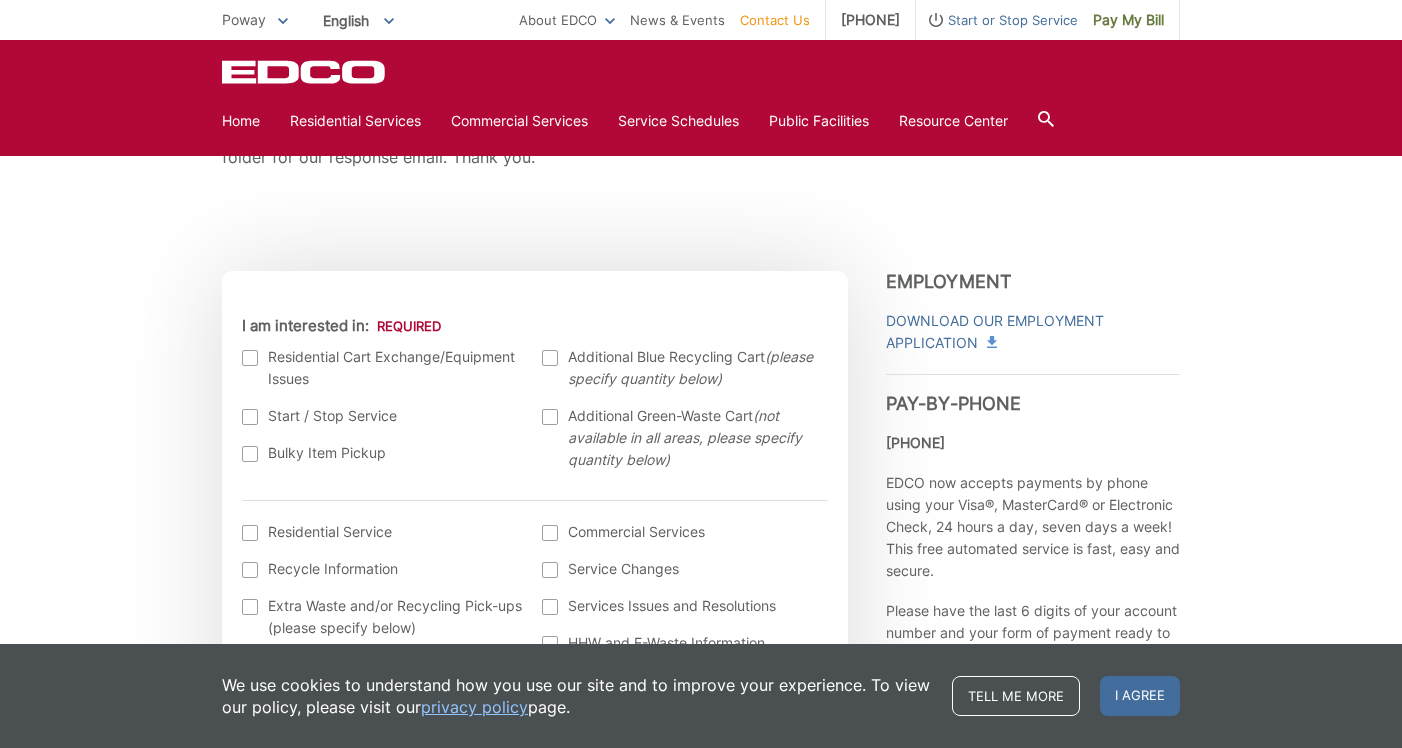 click at bounding box center [550, 417] 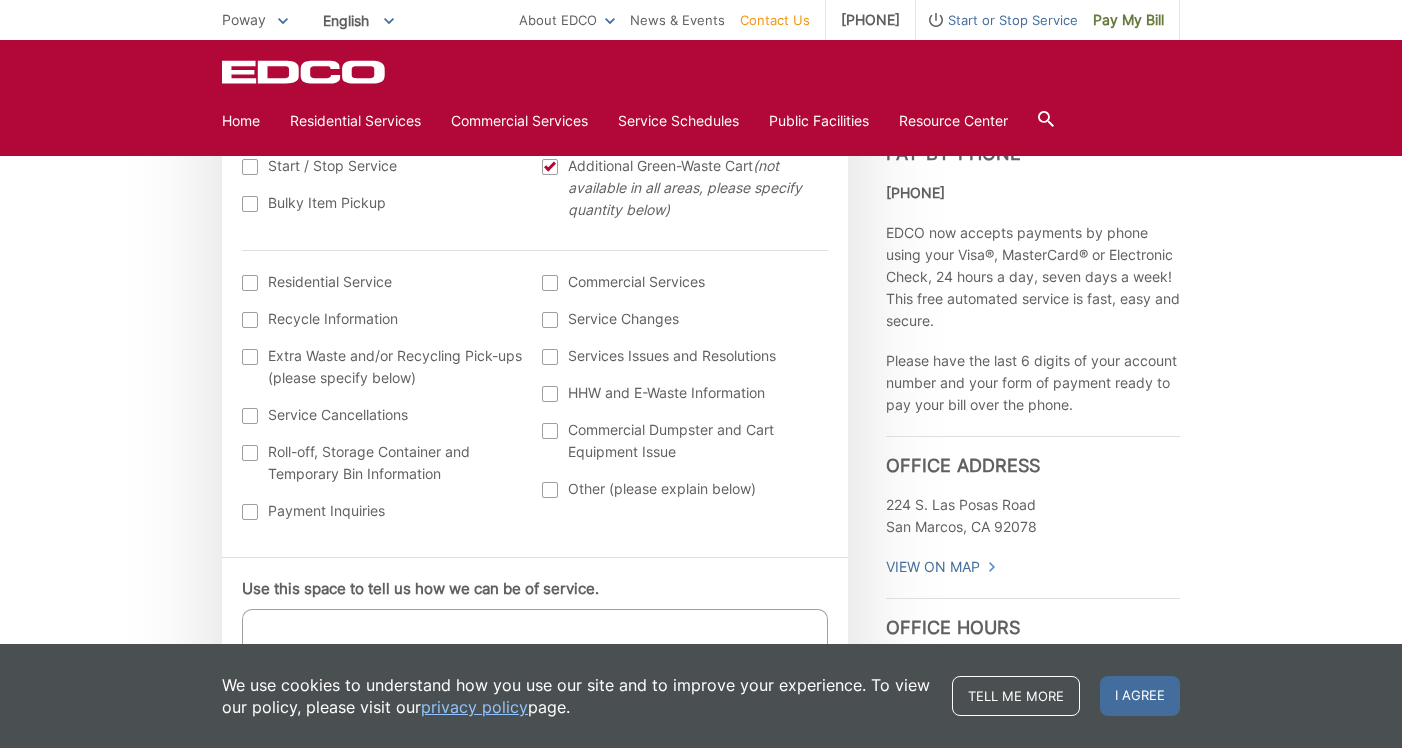 scroll, scrollTop: 750, scrollLeft: 0, axis: vertical 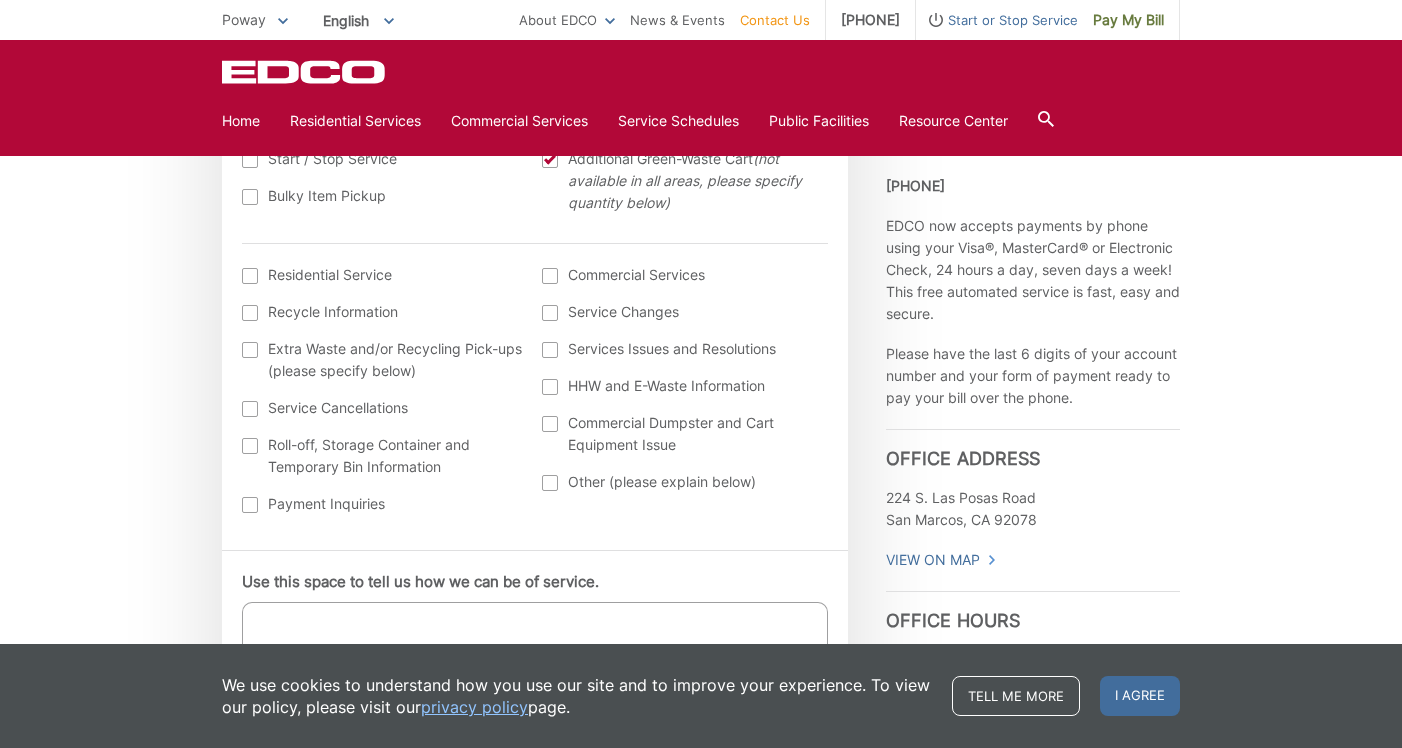 click at bounding box center [250, 446] 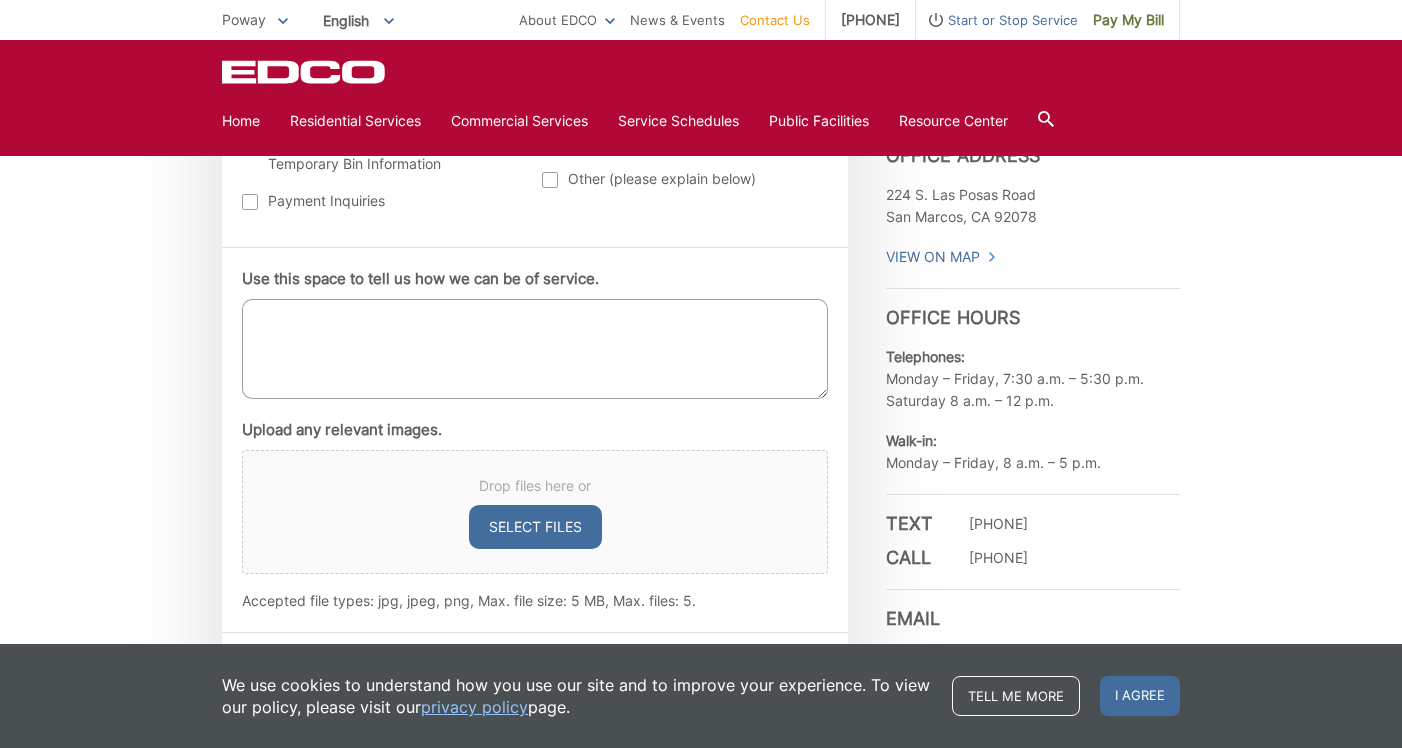 scroll, scrollTop: 1055, scrollLeft: 0, axis: vertical 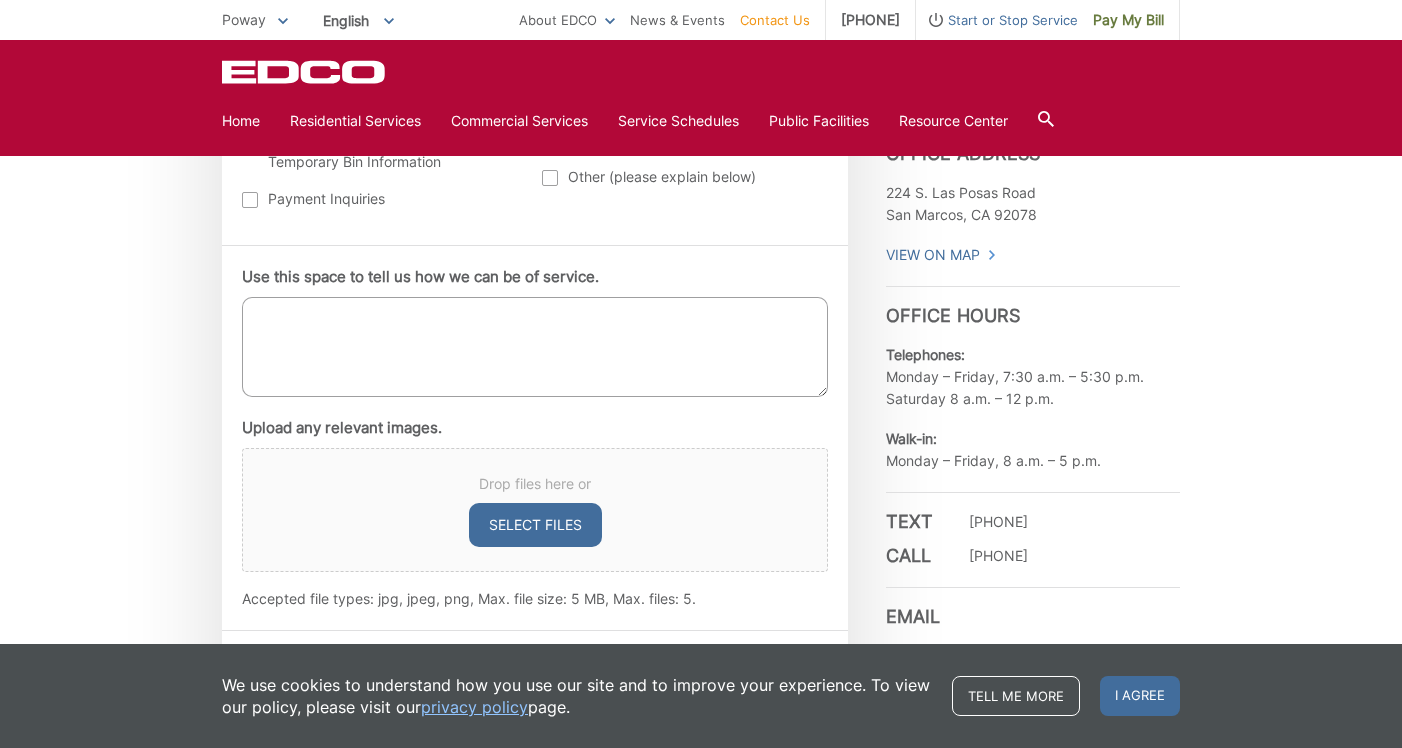 click on "Use this space to tell us how we can be of service." at bounding box center (535, 347) 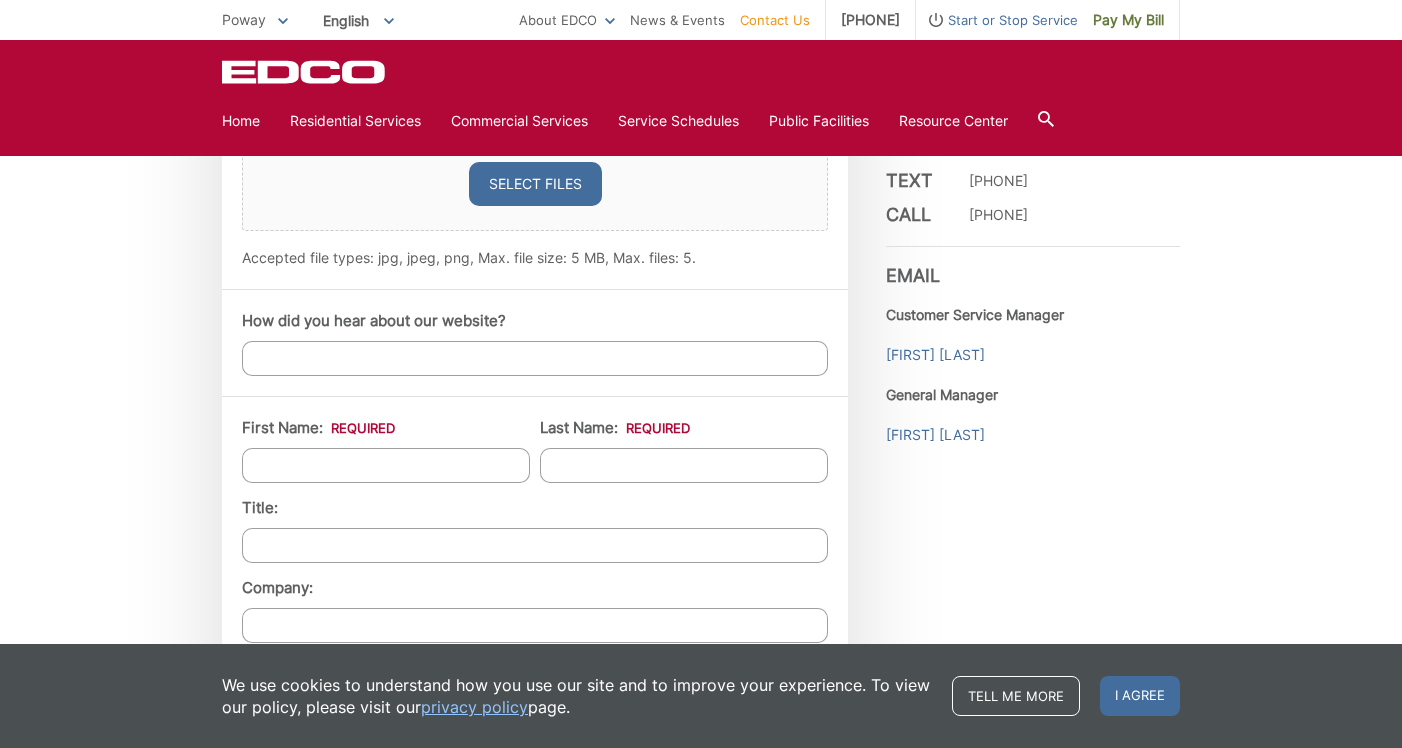 scroll, scrollTop: 1404, scrollLeft: 0, axis: vertical 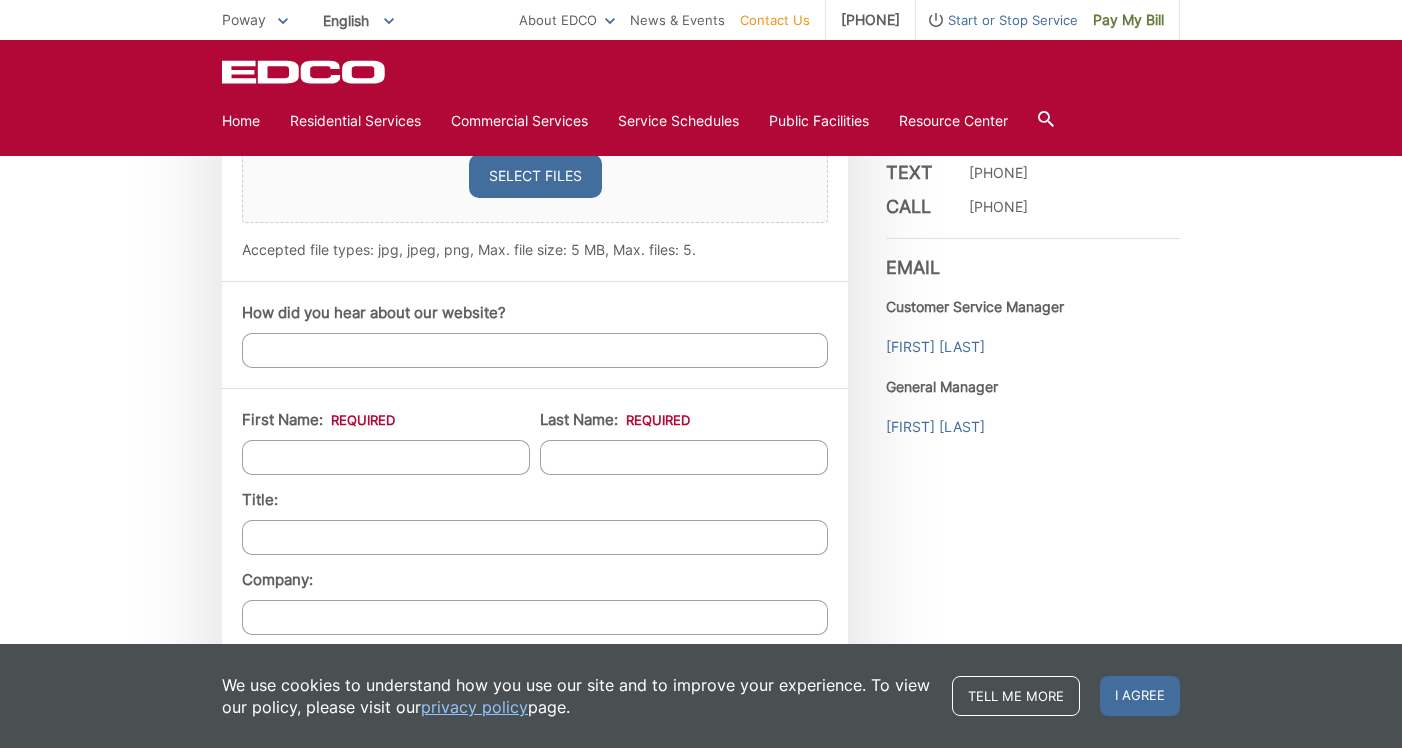 type on "I am a new home owner in [CITY] and we will be doing a lot of yard clean up and demo.  I would like to request  2 additional green waste bins and get a quote for a roll away dumpster." 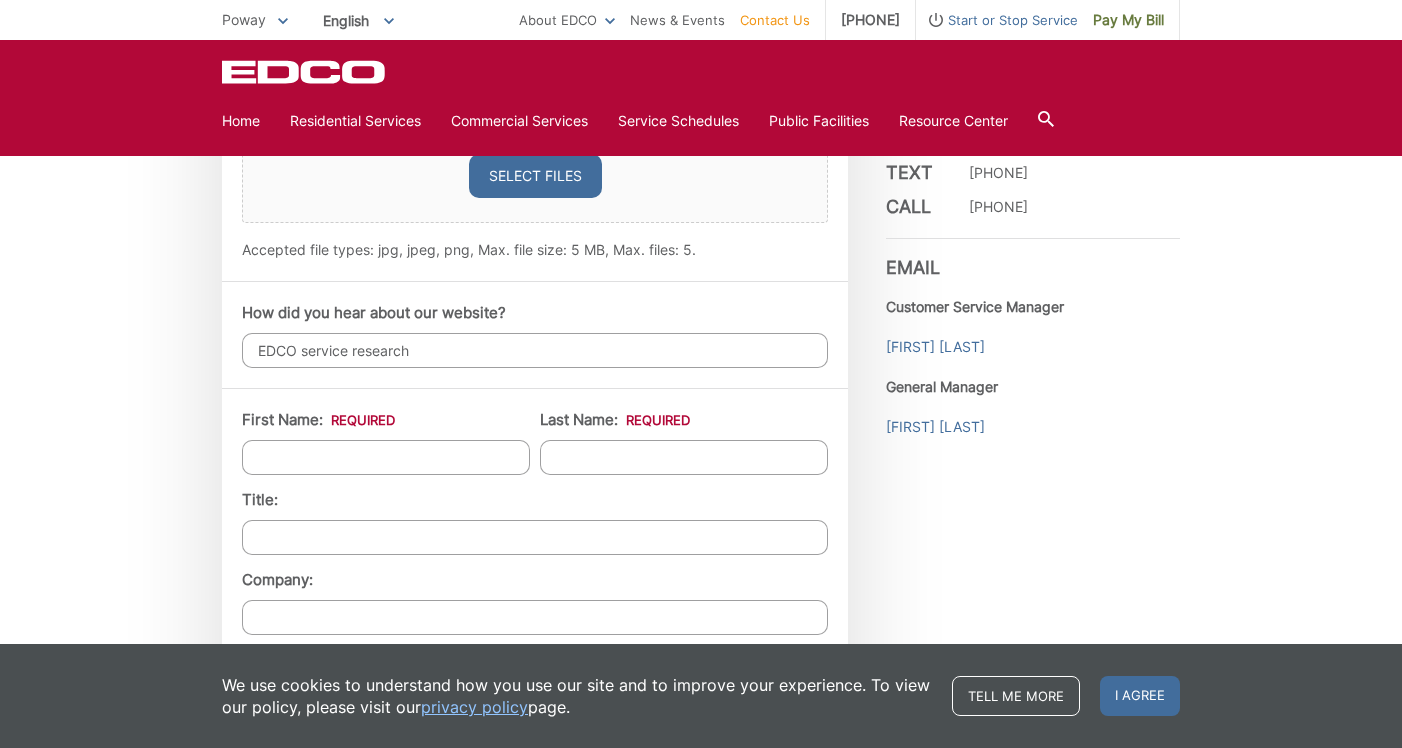 type on "EDCO service research" 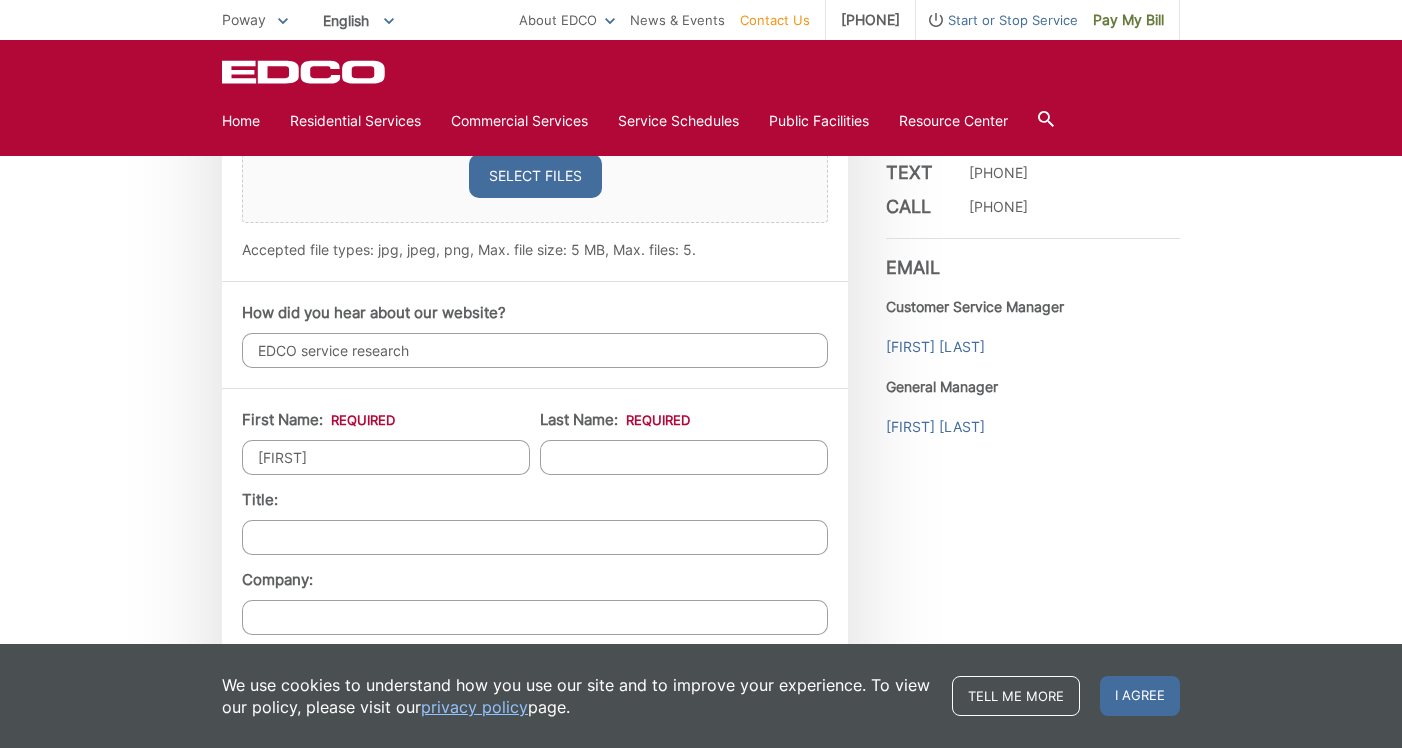 type on "[FIRST]" 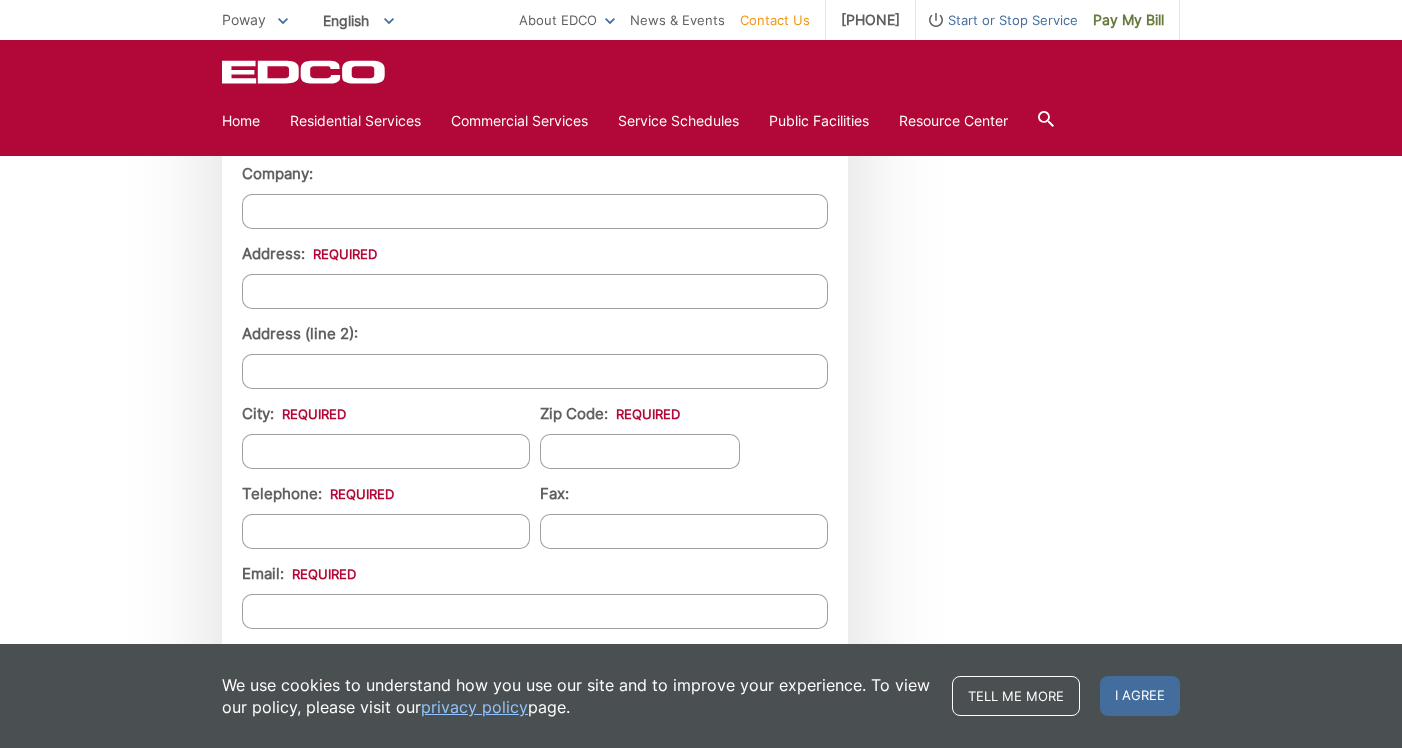scroll, scrollTop: 1811, scrollLeft: 0, axis: vertical 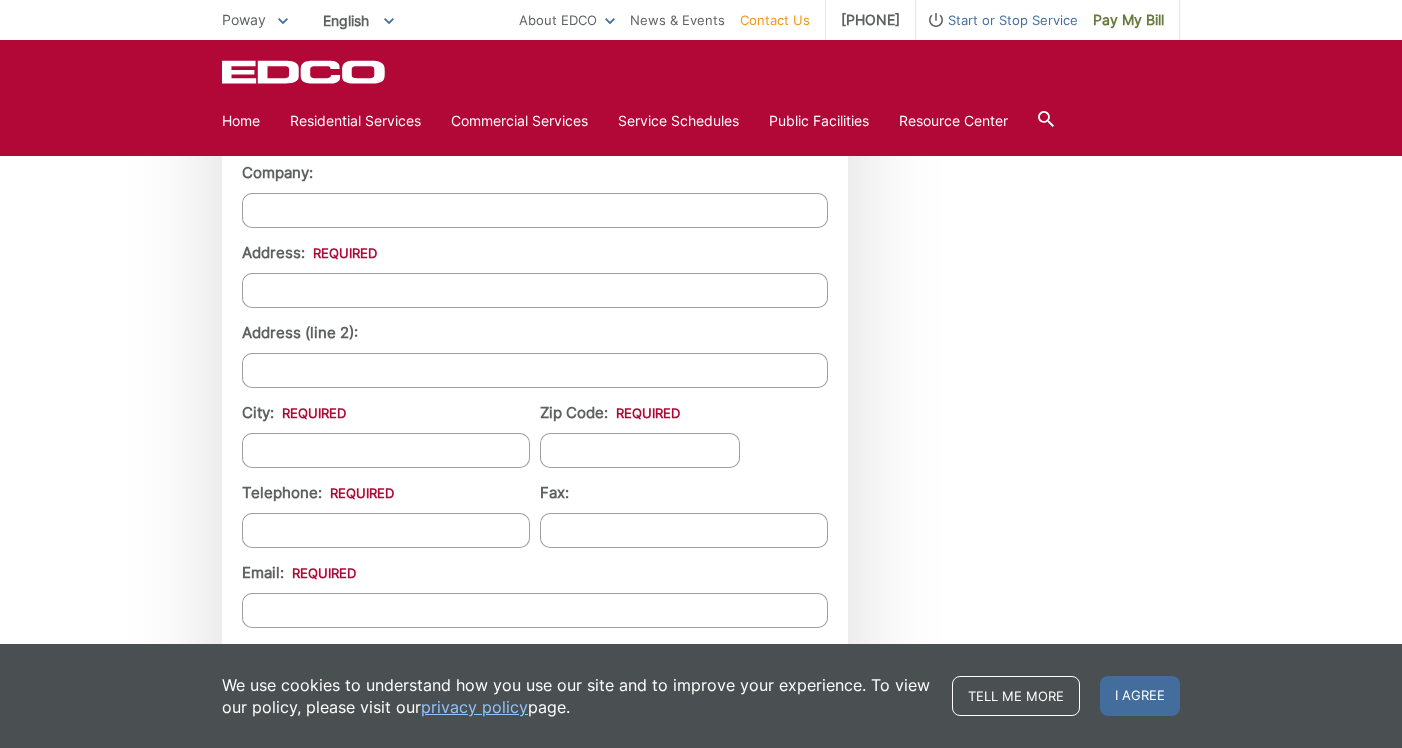 type on "[LAST]" 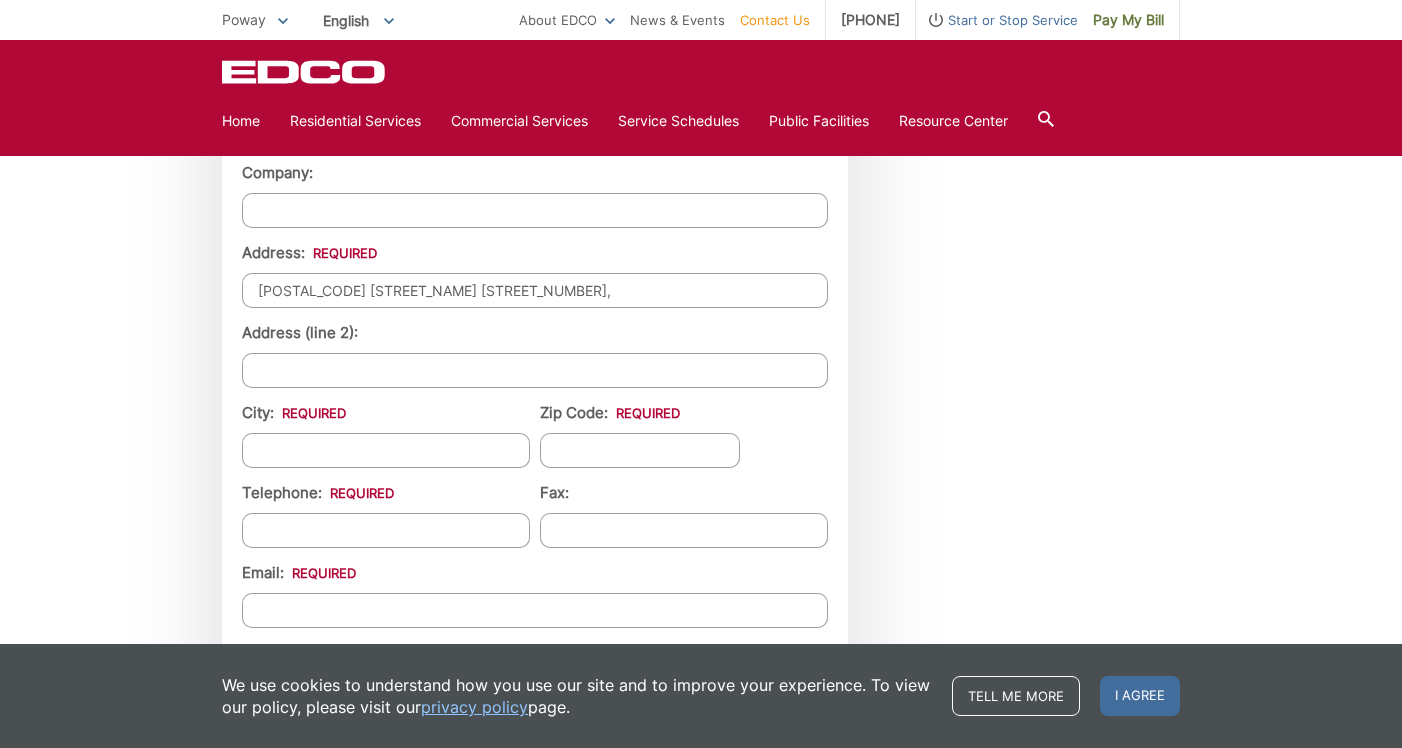 type on "[POSTAL_CODE] [STREET_NAME] [STREET_NUMBER]," 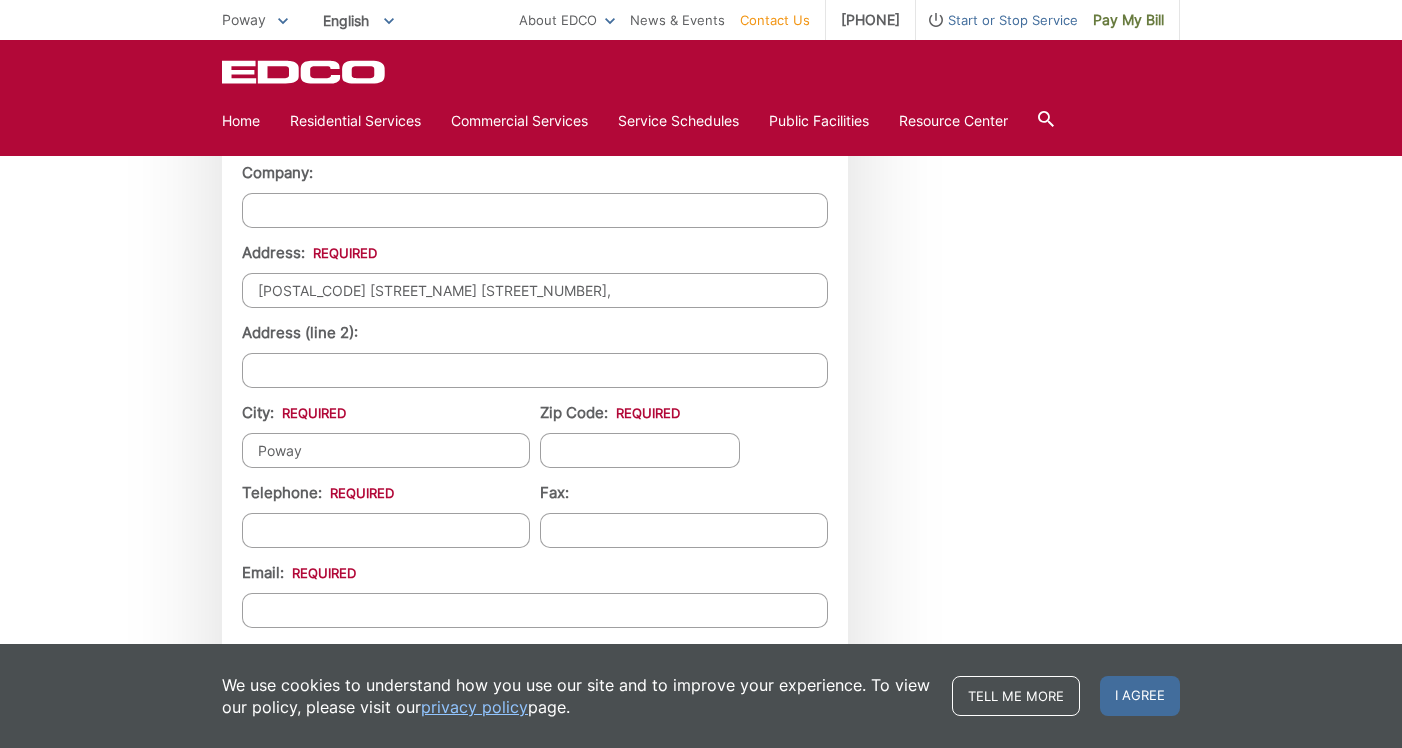 type on "Poway" 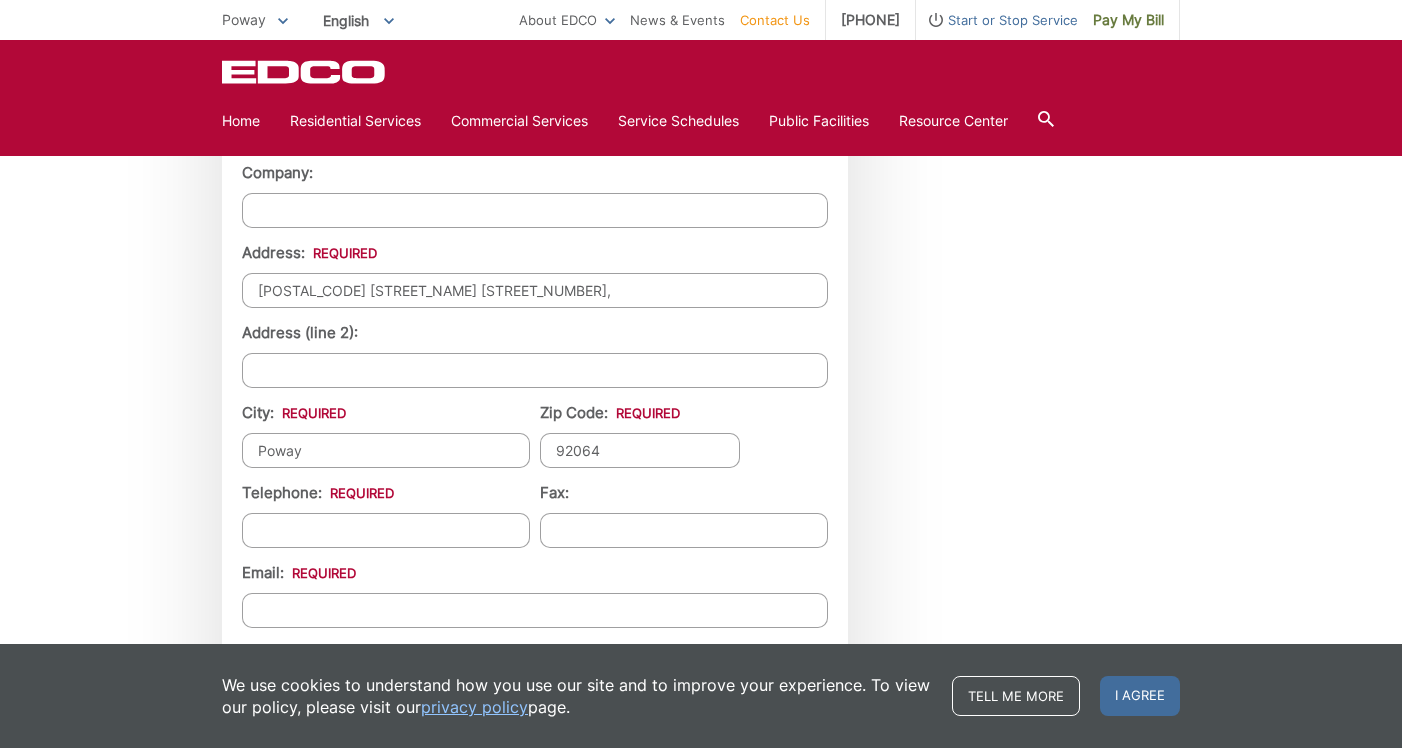 type on "92064" 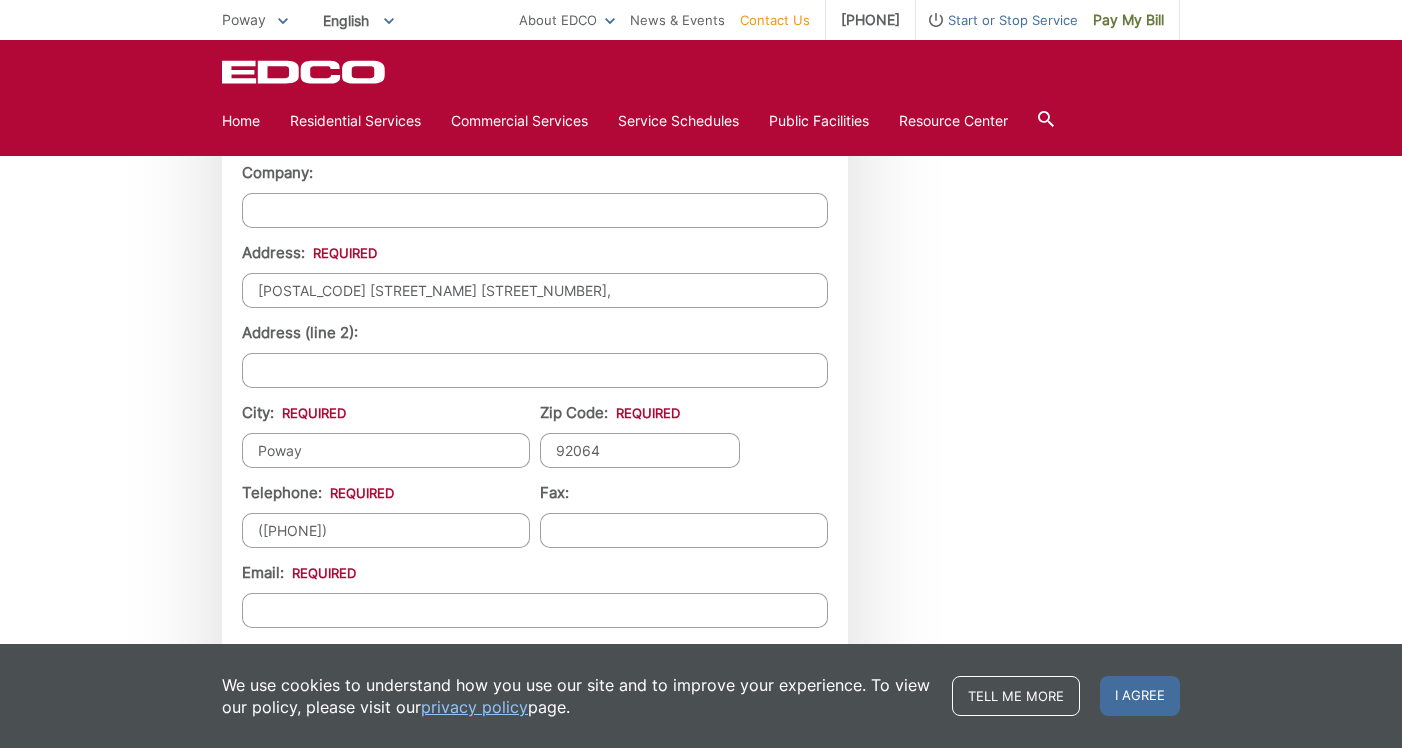 type on "[PHONE]" 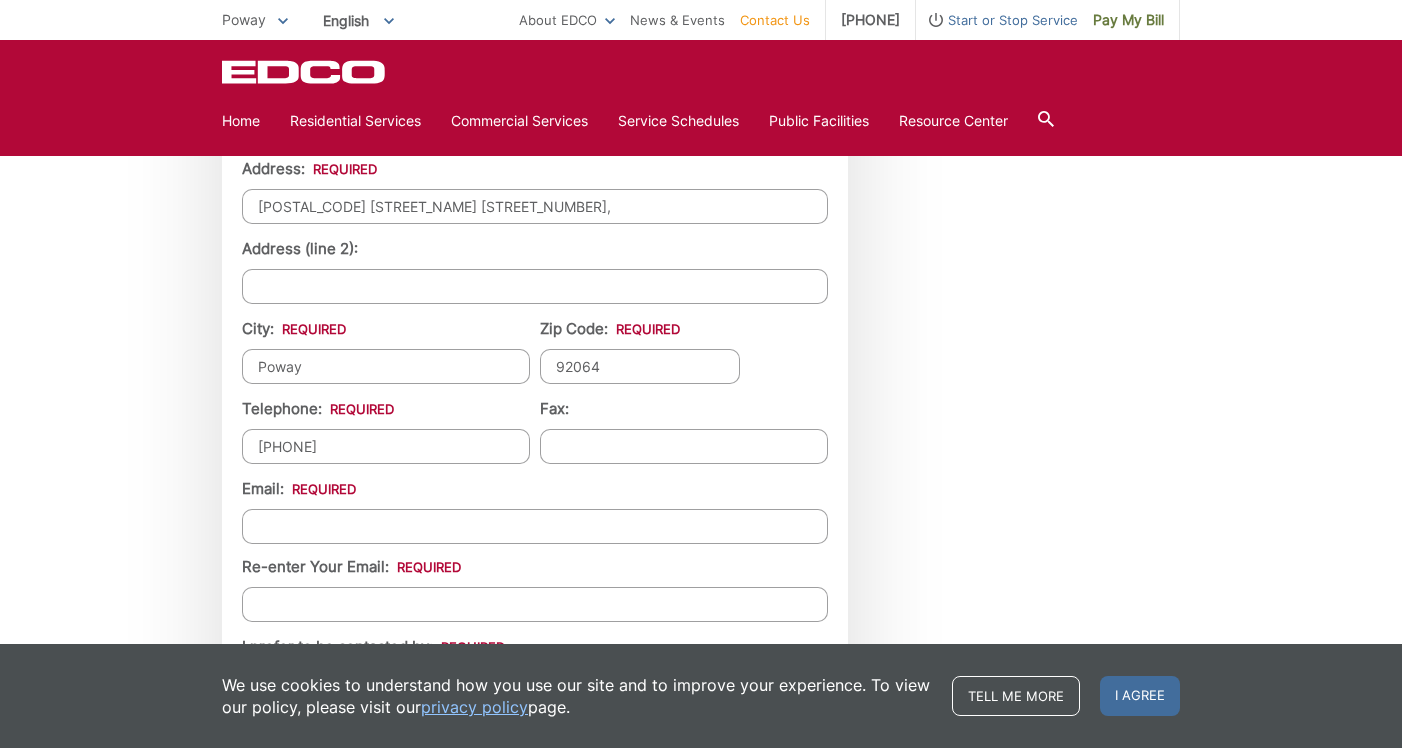 scroll, scrollTop: 1900, scrollLeft: 0, axis: vertical 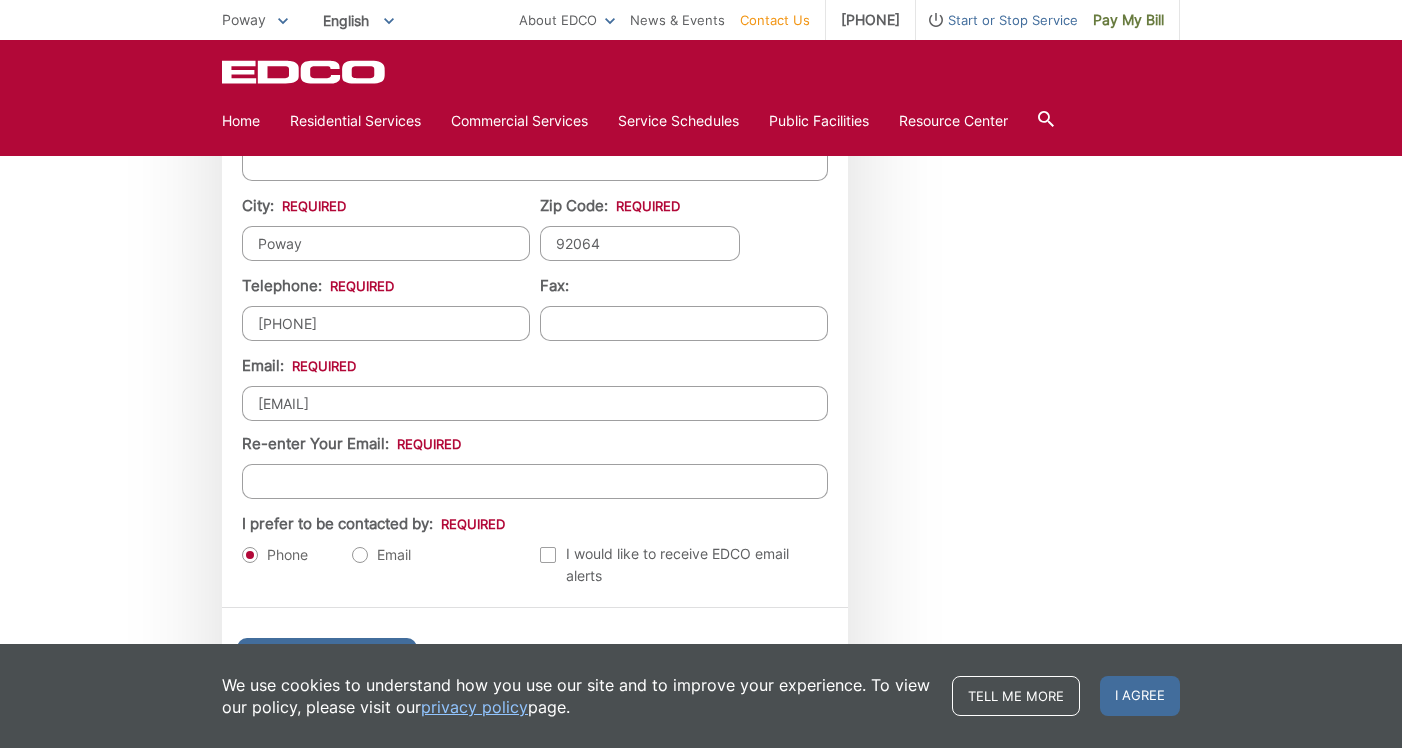 type on "[EMAIL]" 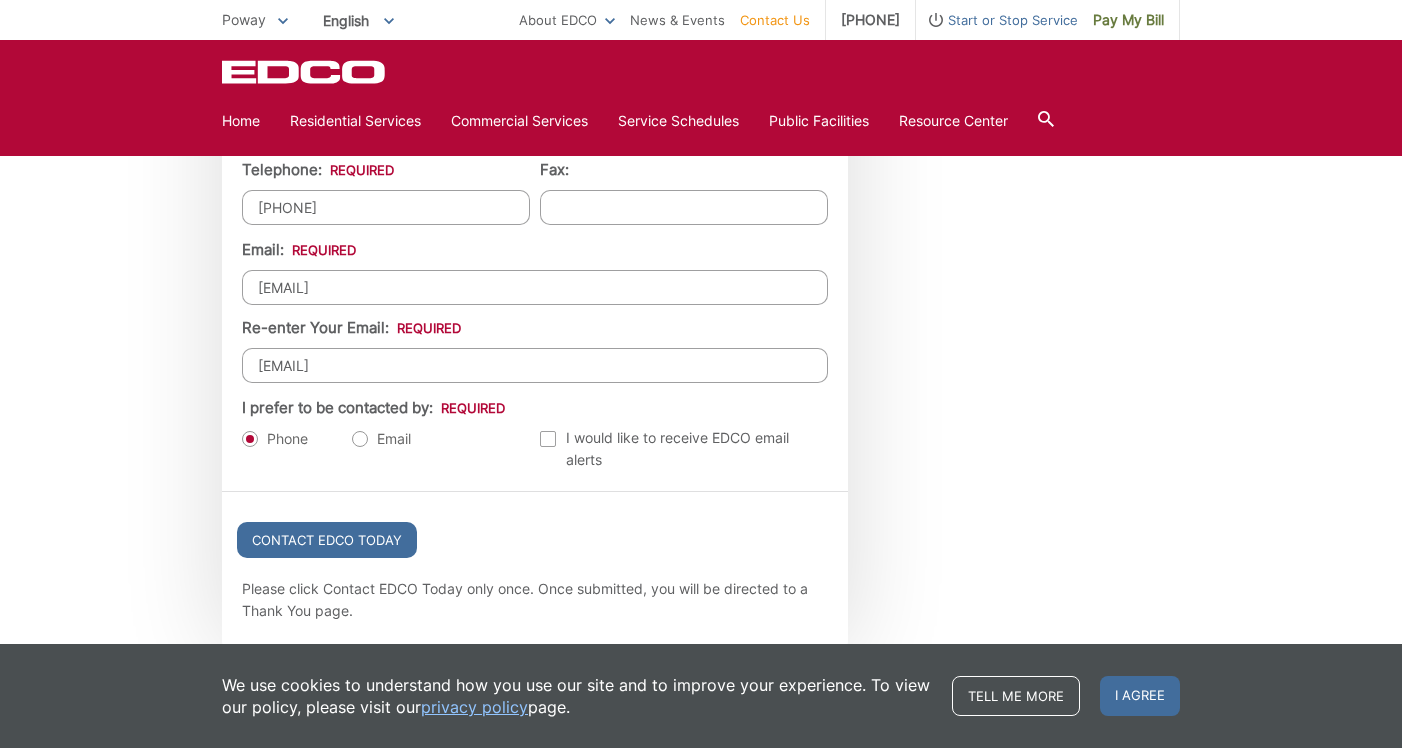 scroll, scrollTop: 2135, scrollLeft: 0, axis: vertical 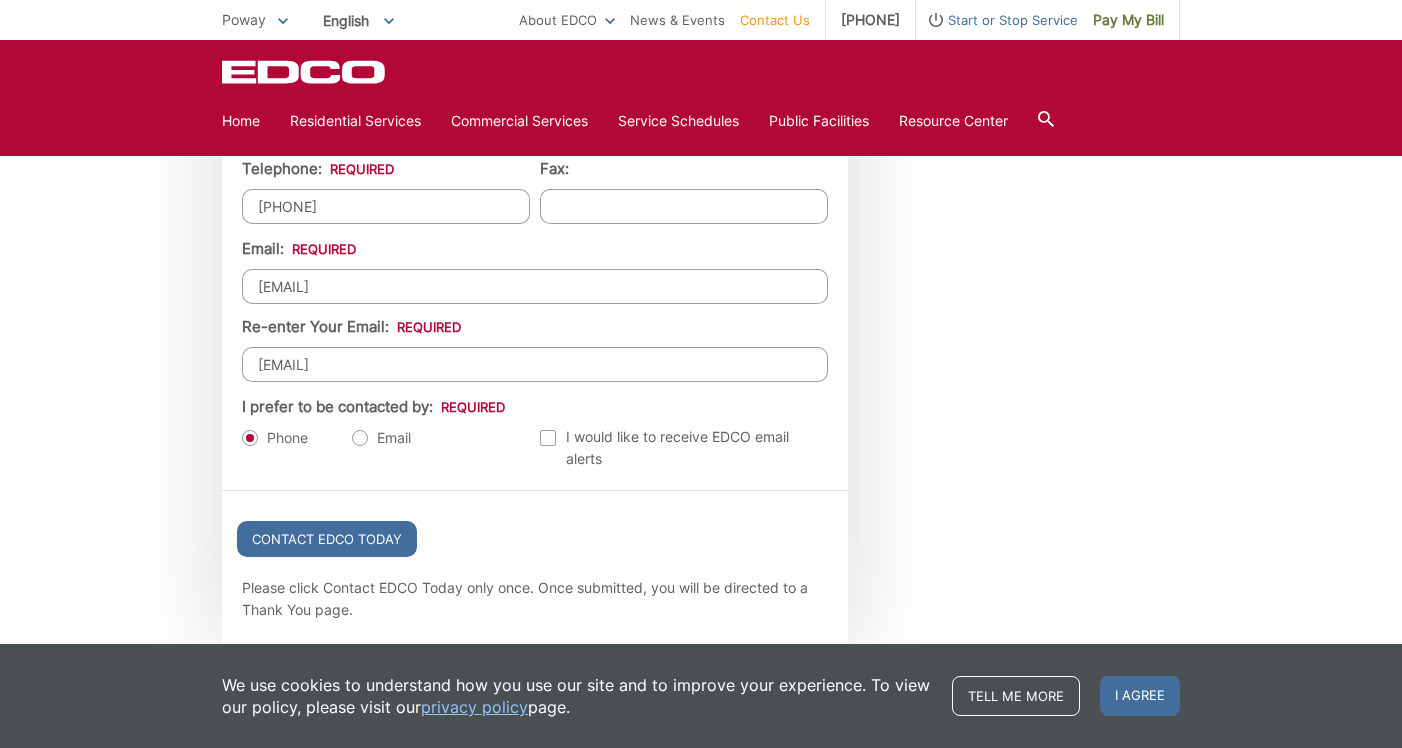 type on "[EMAIL]" 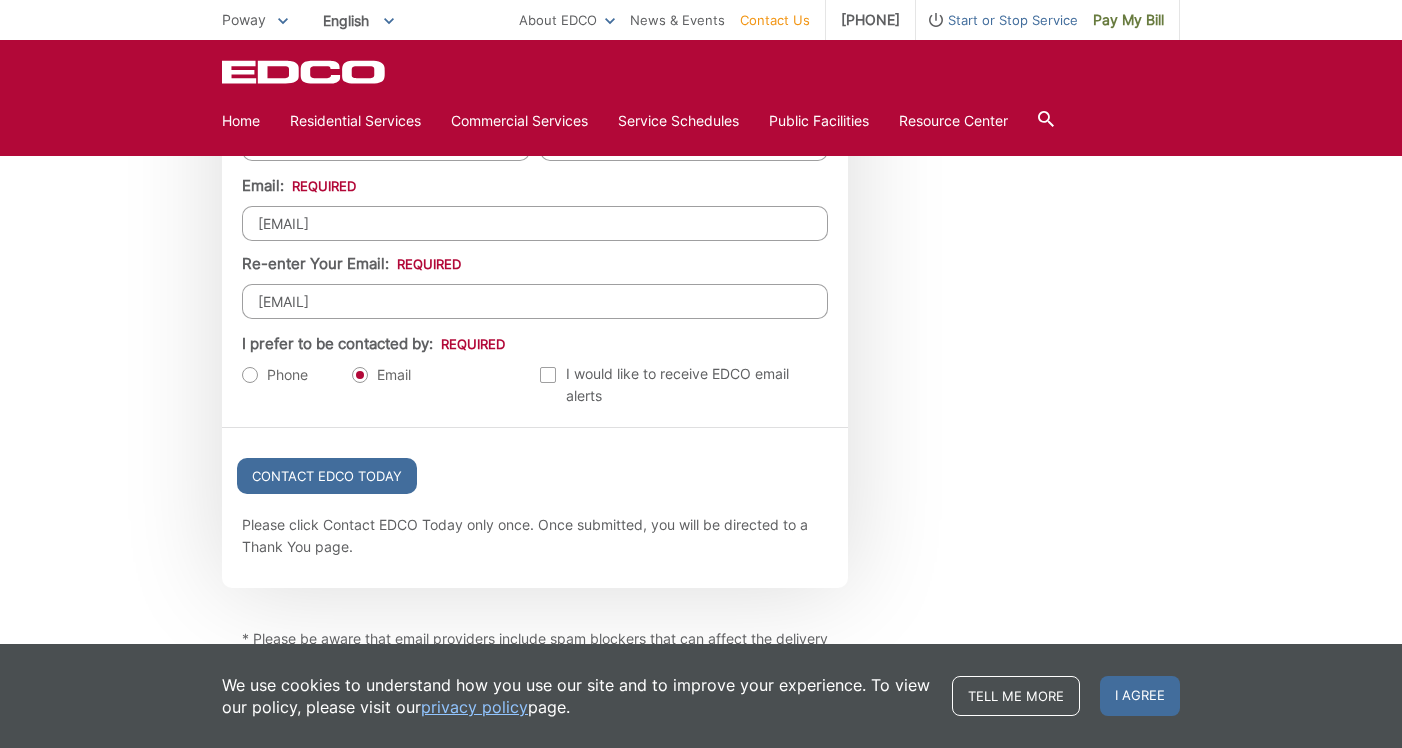 scroll, scrollTop: 2202, scrollLeft: 0, axis: vertical 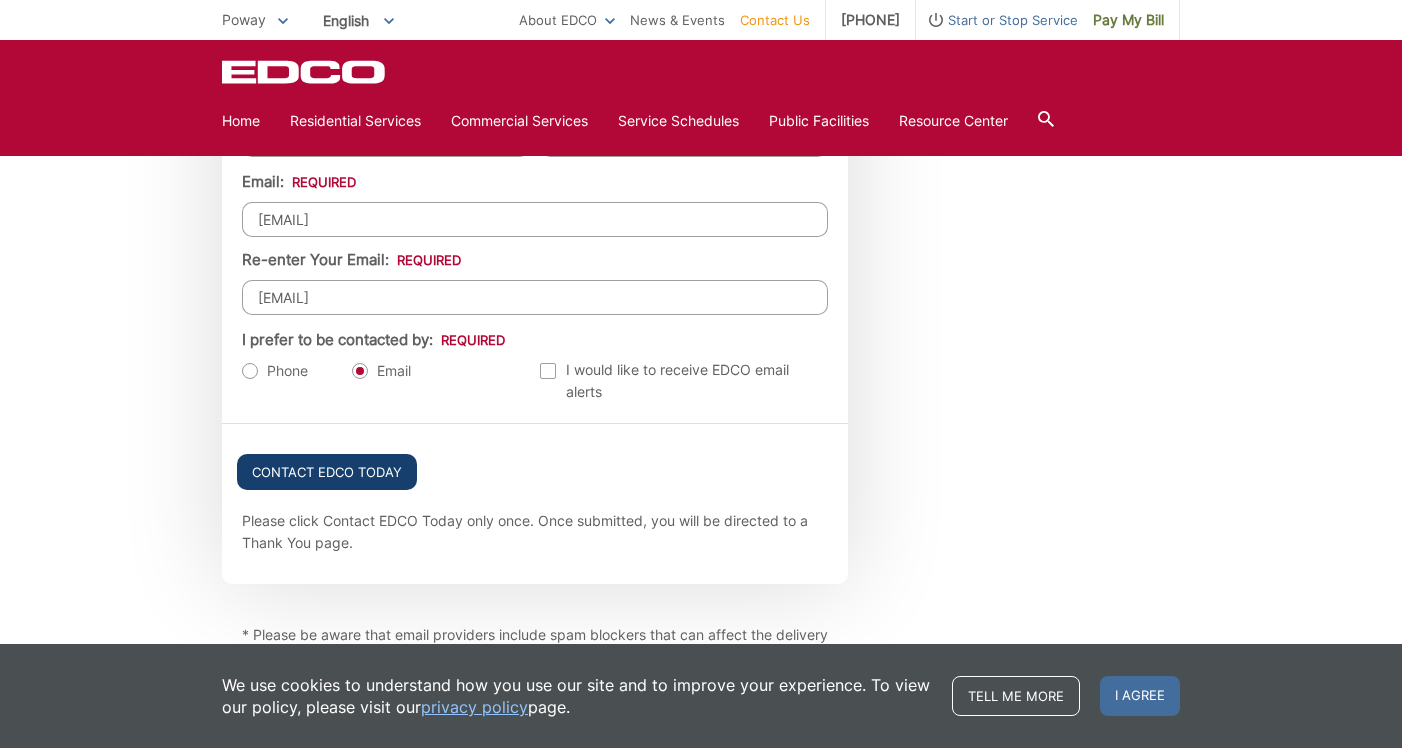 click on "Contact EDCO Today" at bounding box center (327, 472) 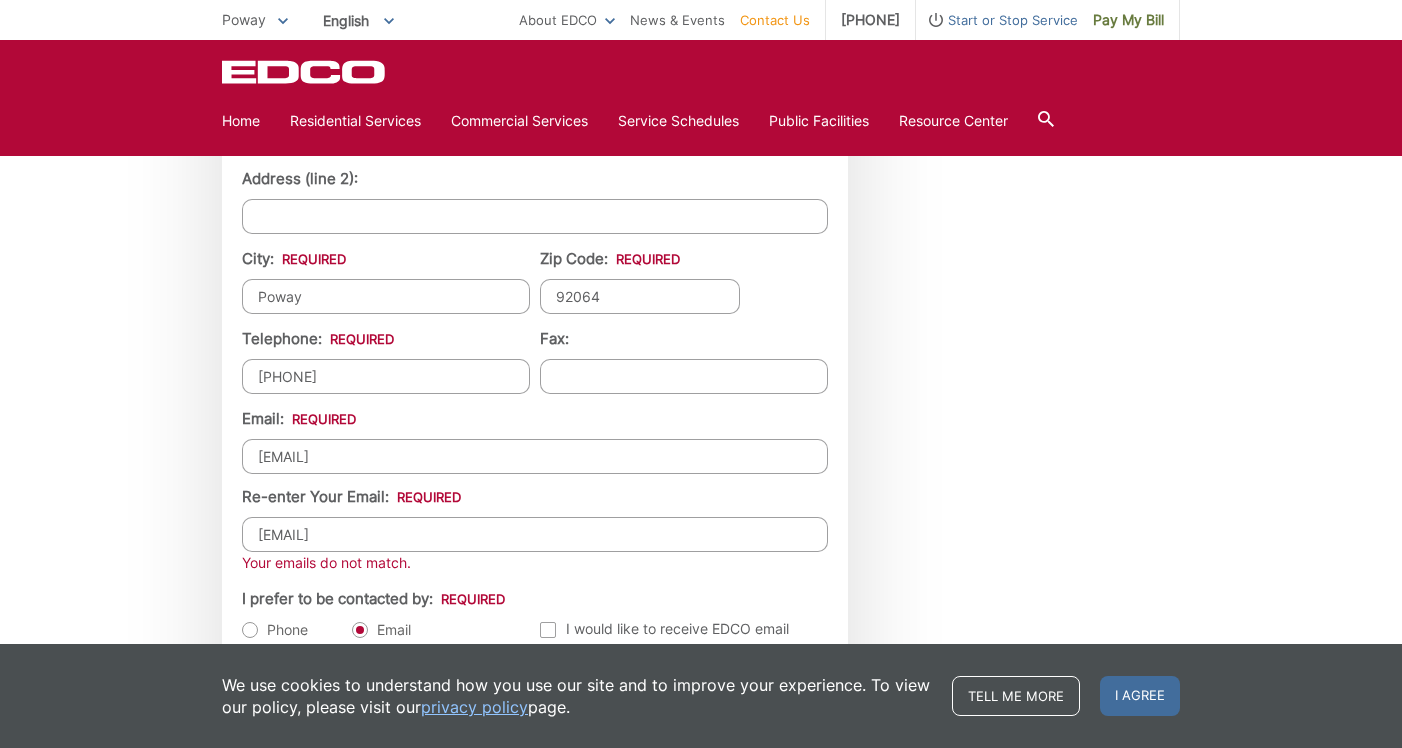 scroll, scrollTop: 2042, scrollLeft: 0, axis: vertical 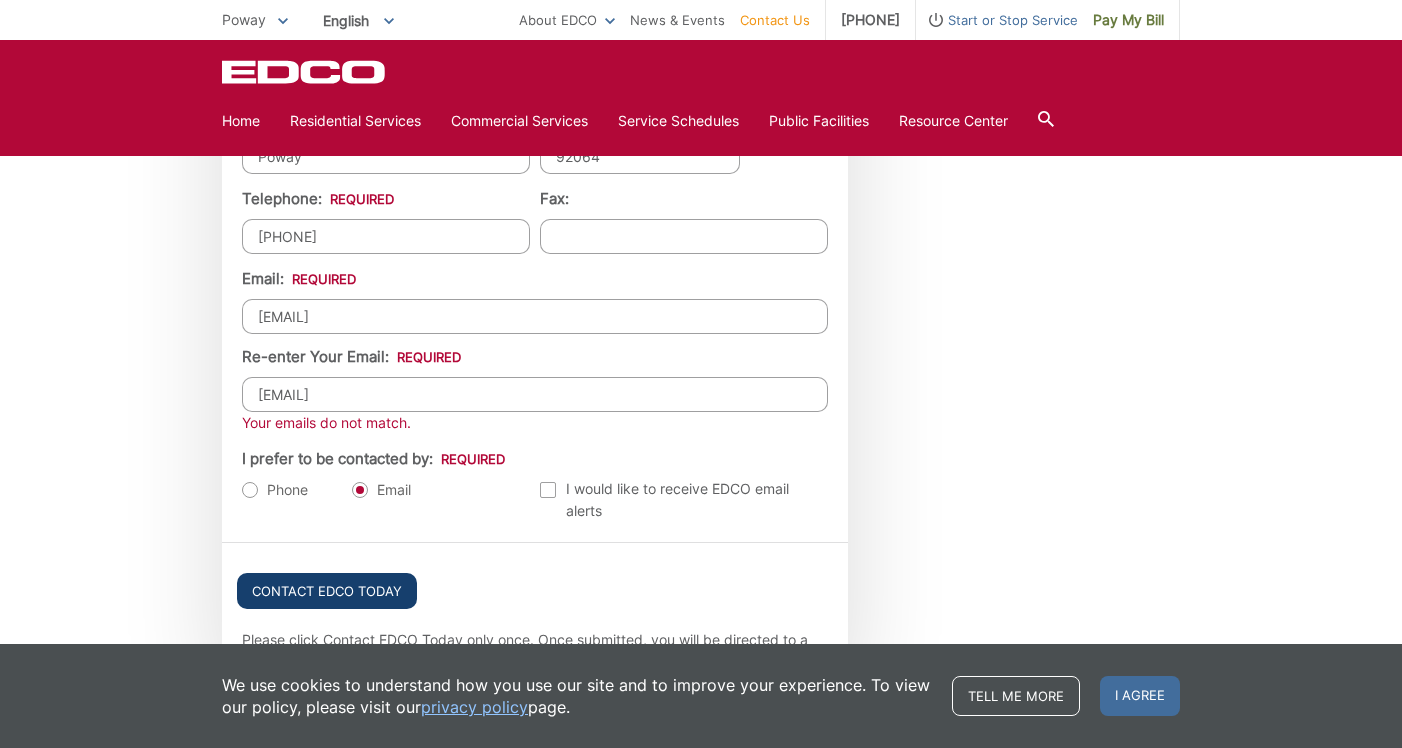 type on "[EMAIL]" 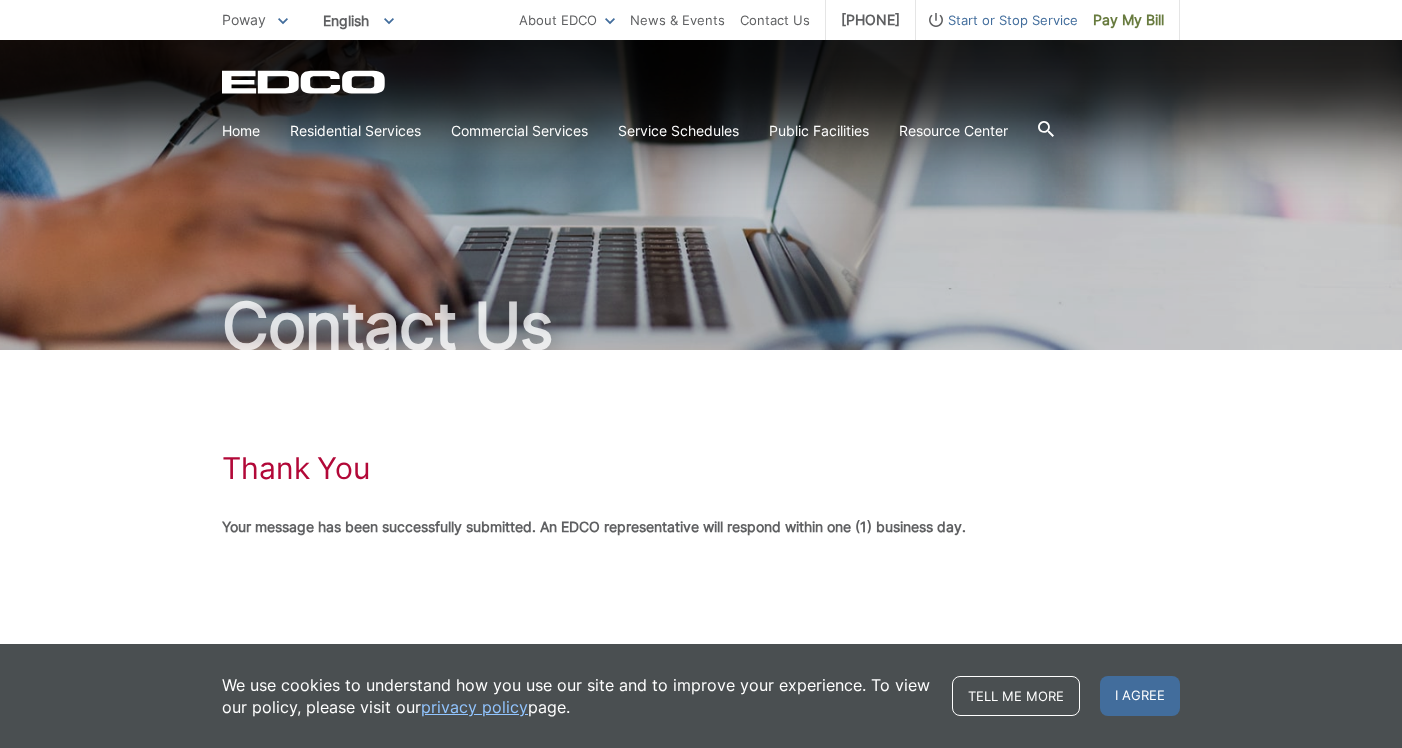 scroll, scrollTop: 0, scrollLeft: 0, axis: both 